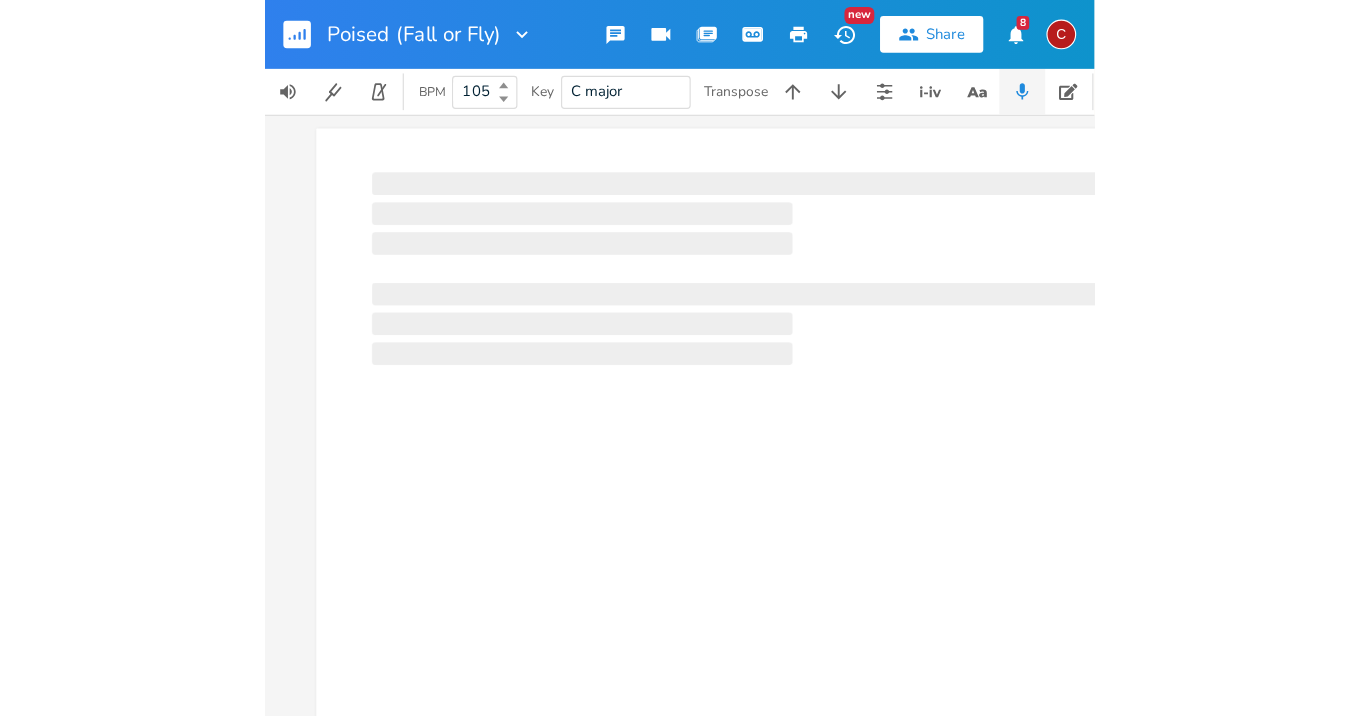 scroll, scrollTop: 0, scrollLeft: 0, axis: both 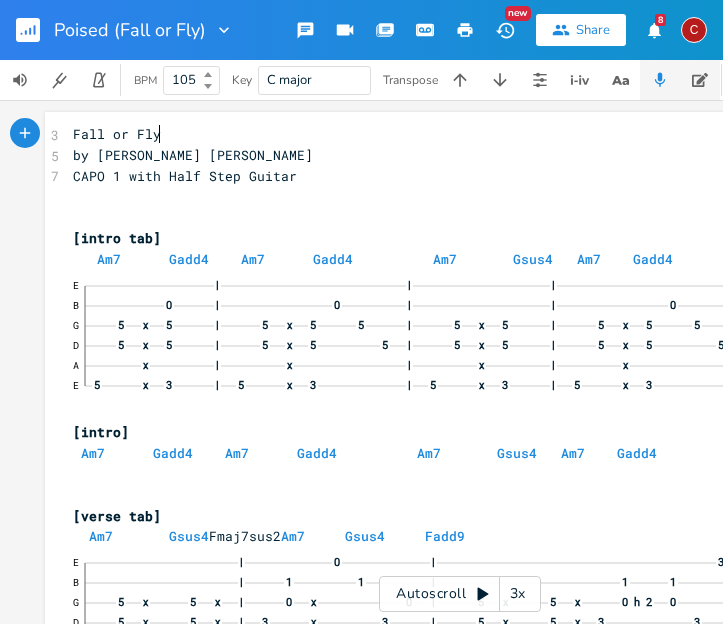 click 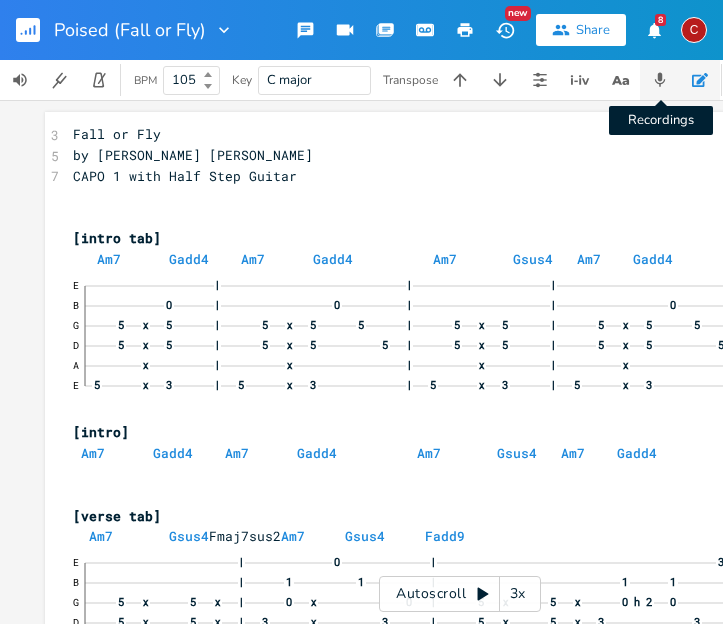 click on "Recordings" at bounding box center (660, 80) 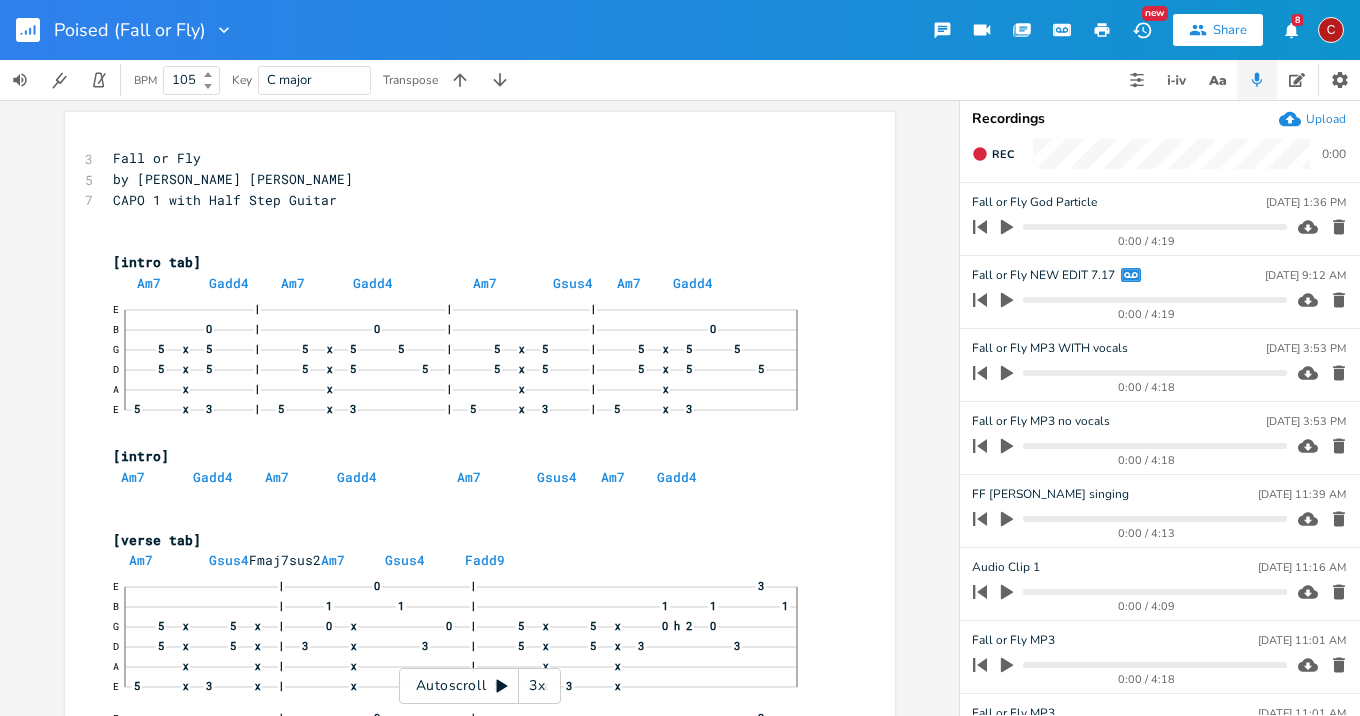 click 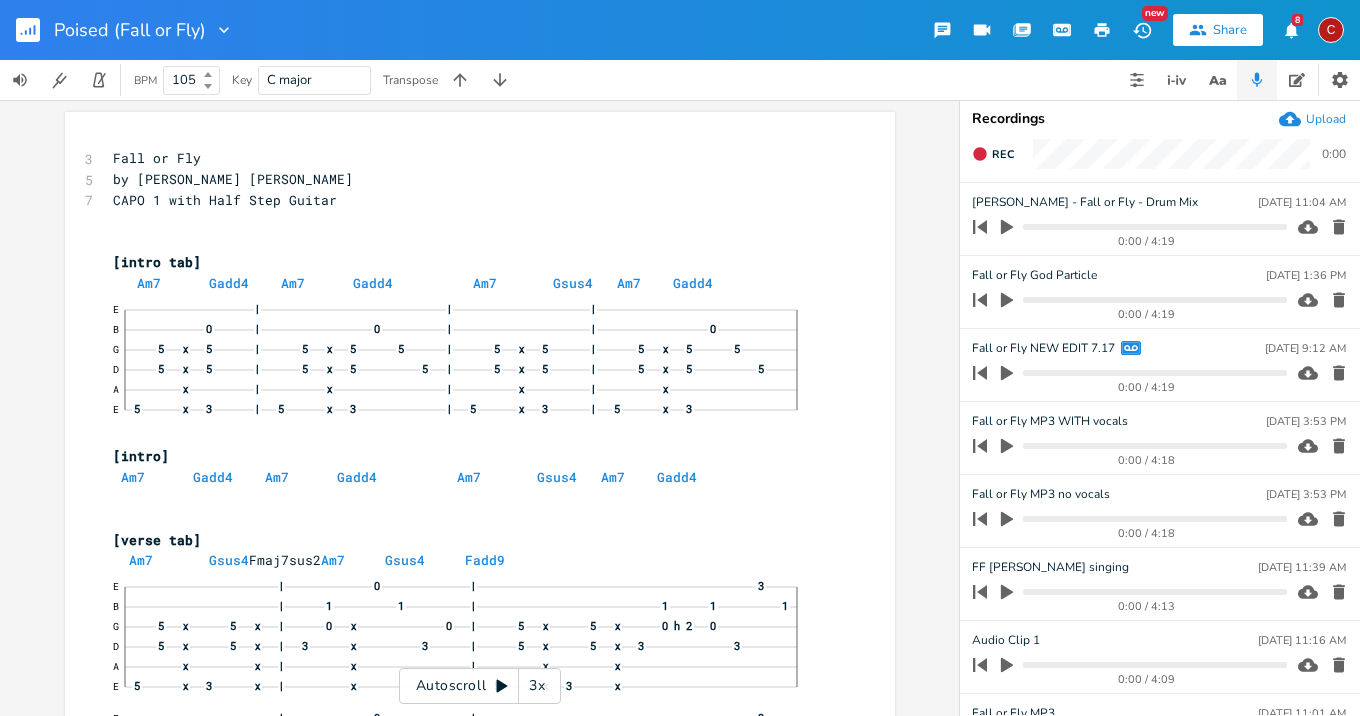 click 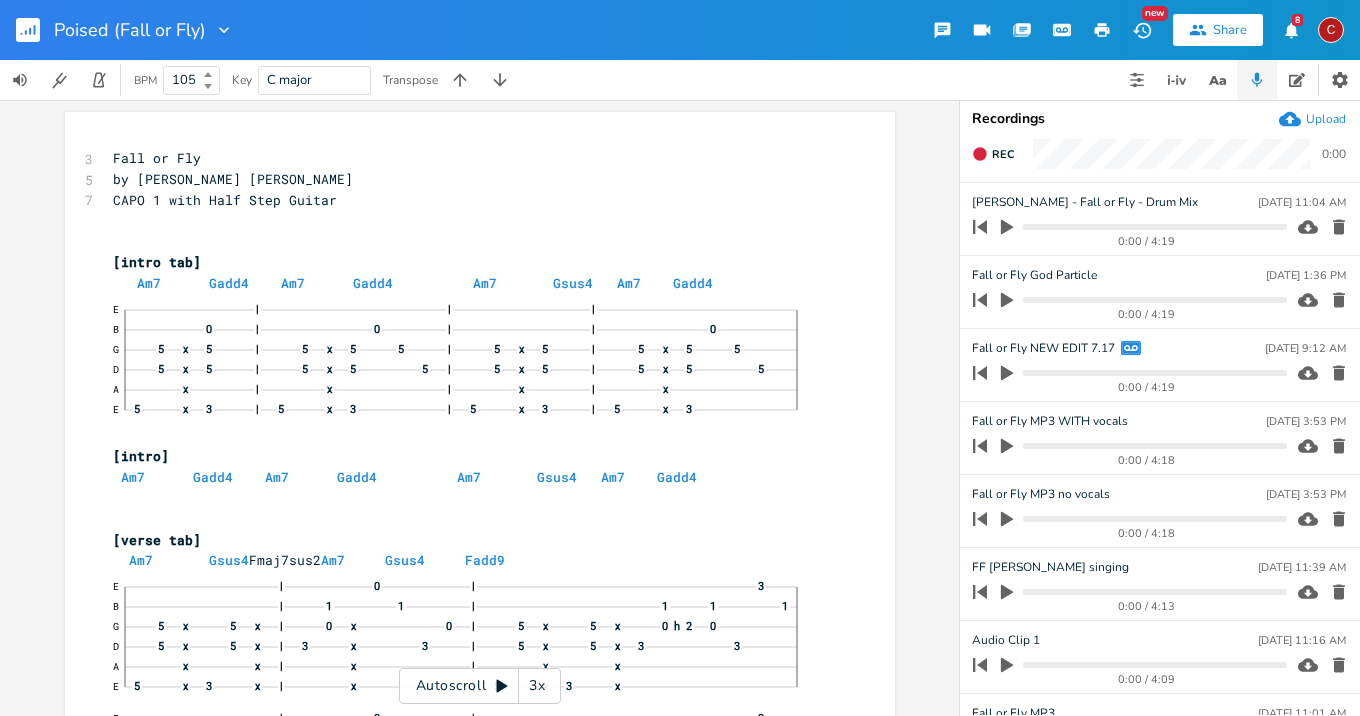 click 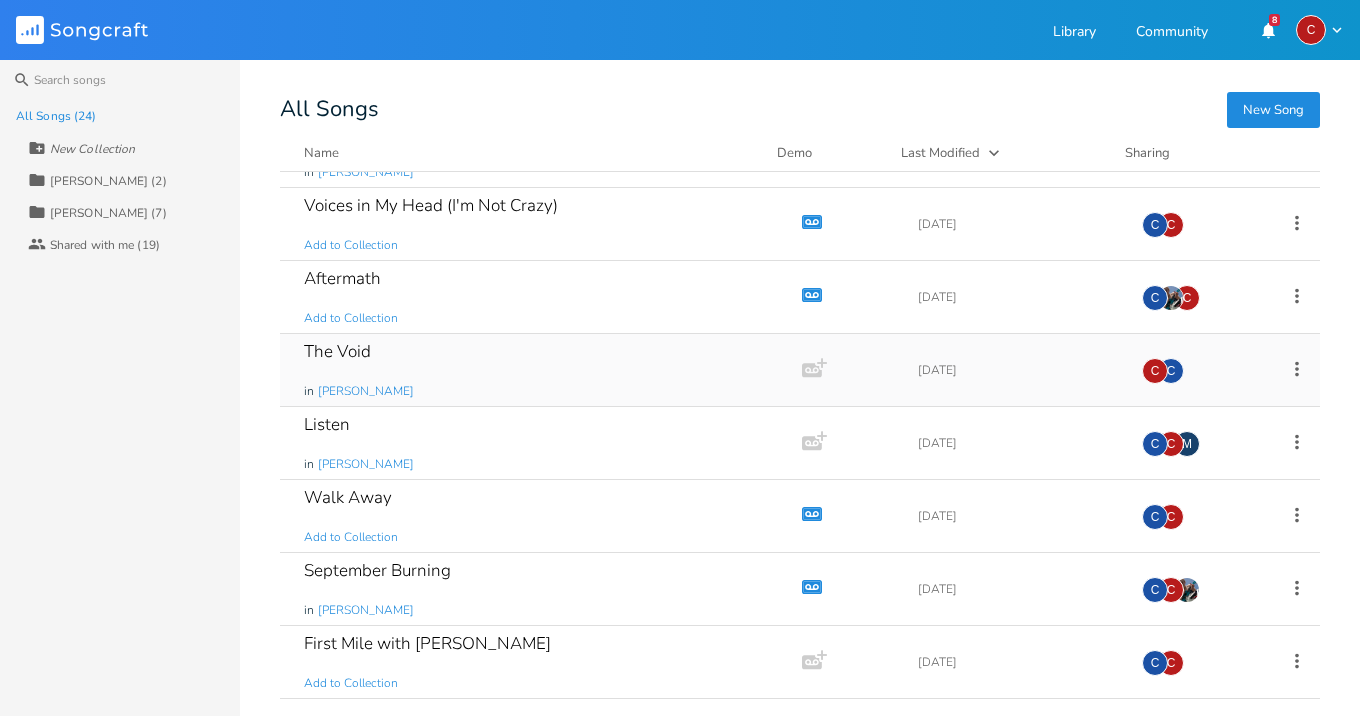 scroll, scrollTop: 791, scrollLeft: 0, axis: vertical 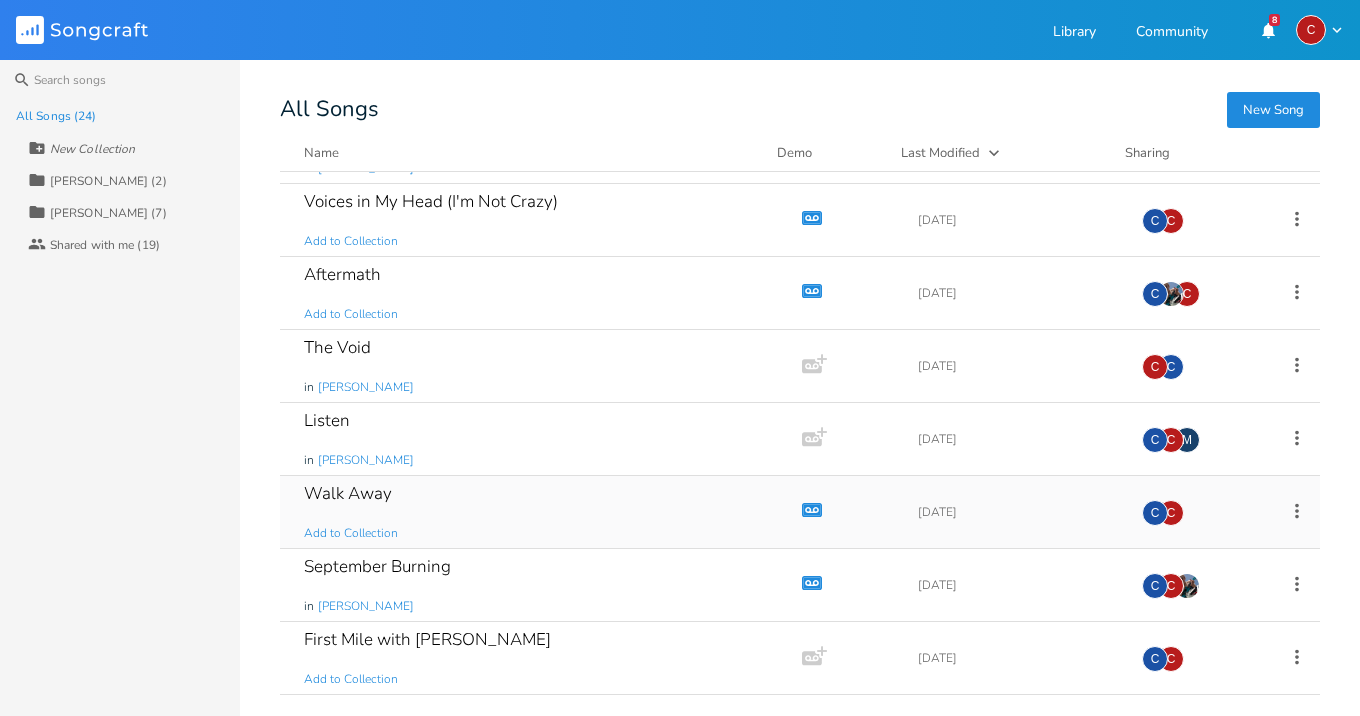 click on "Walk Away Add to Collection" at bounding box center (537, 512) 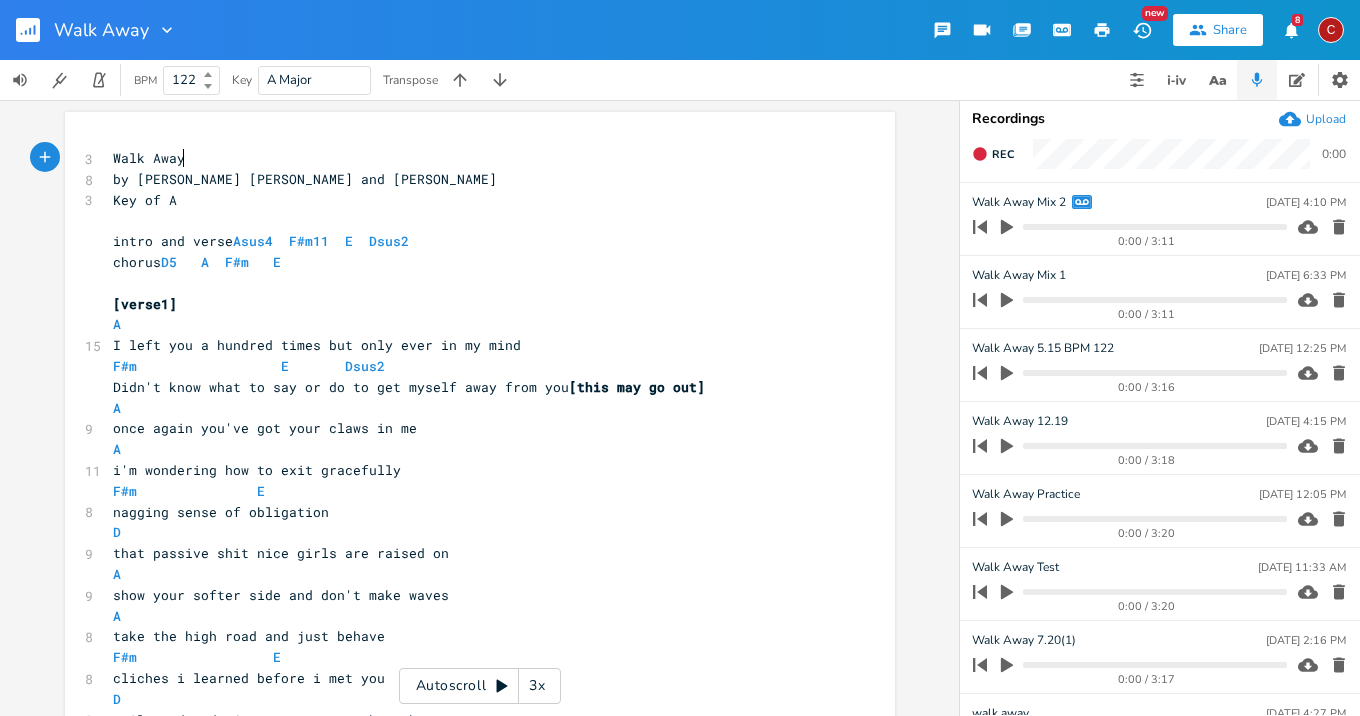 click on "Upload" at bounding box center [1312, 119] 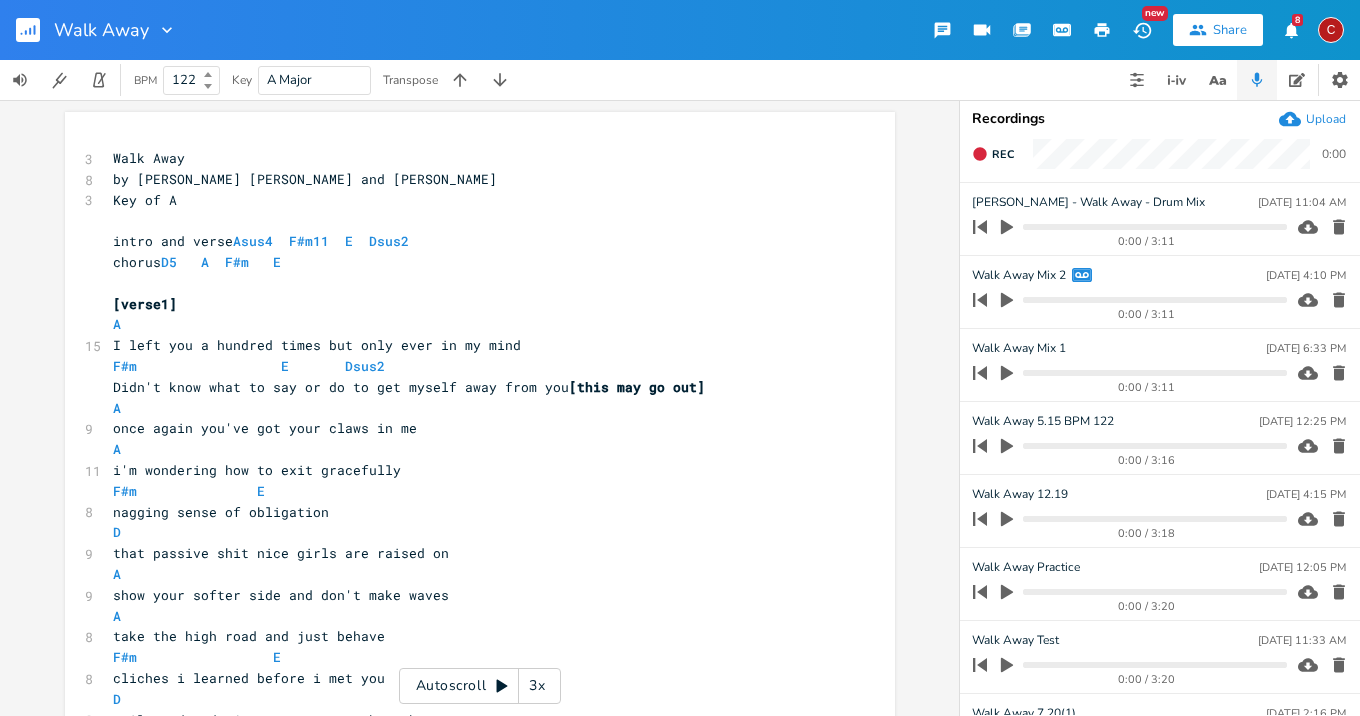 click 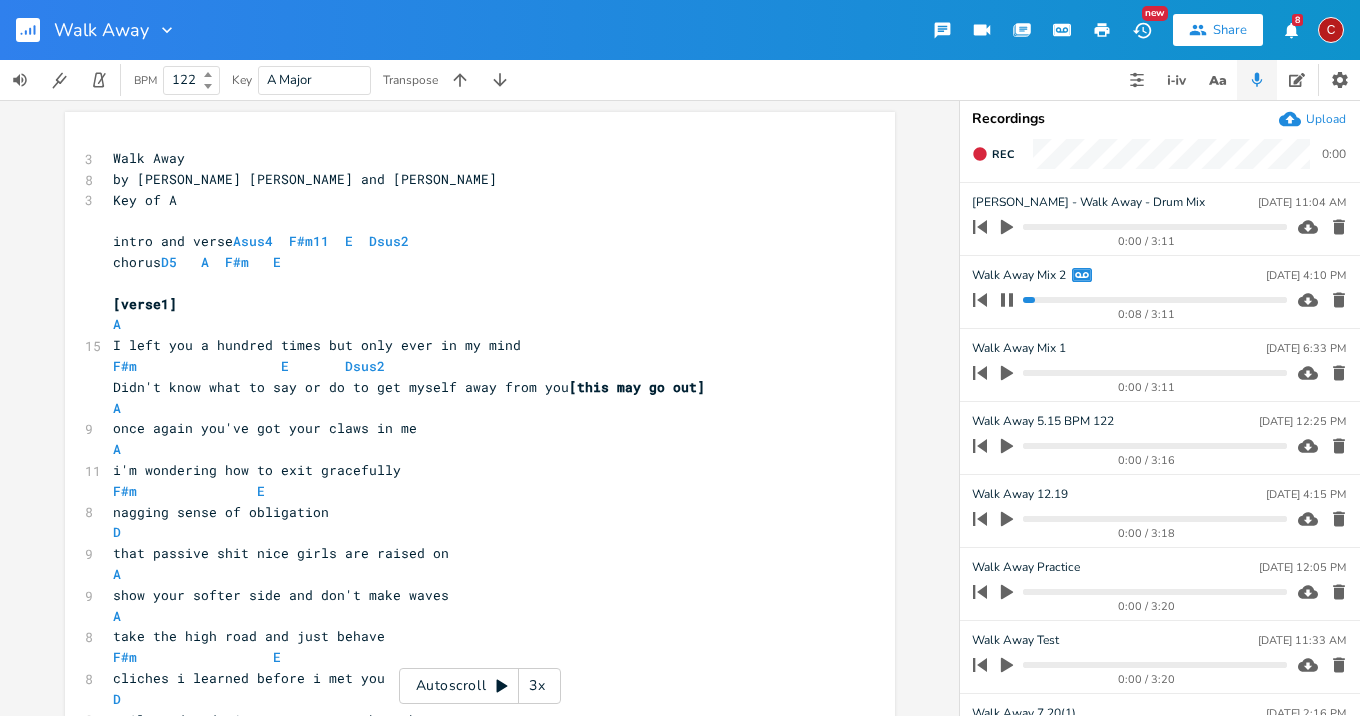 click 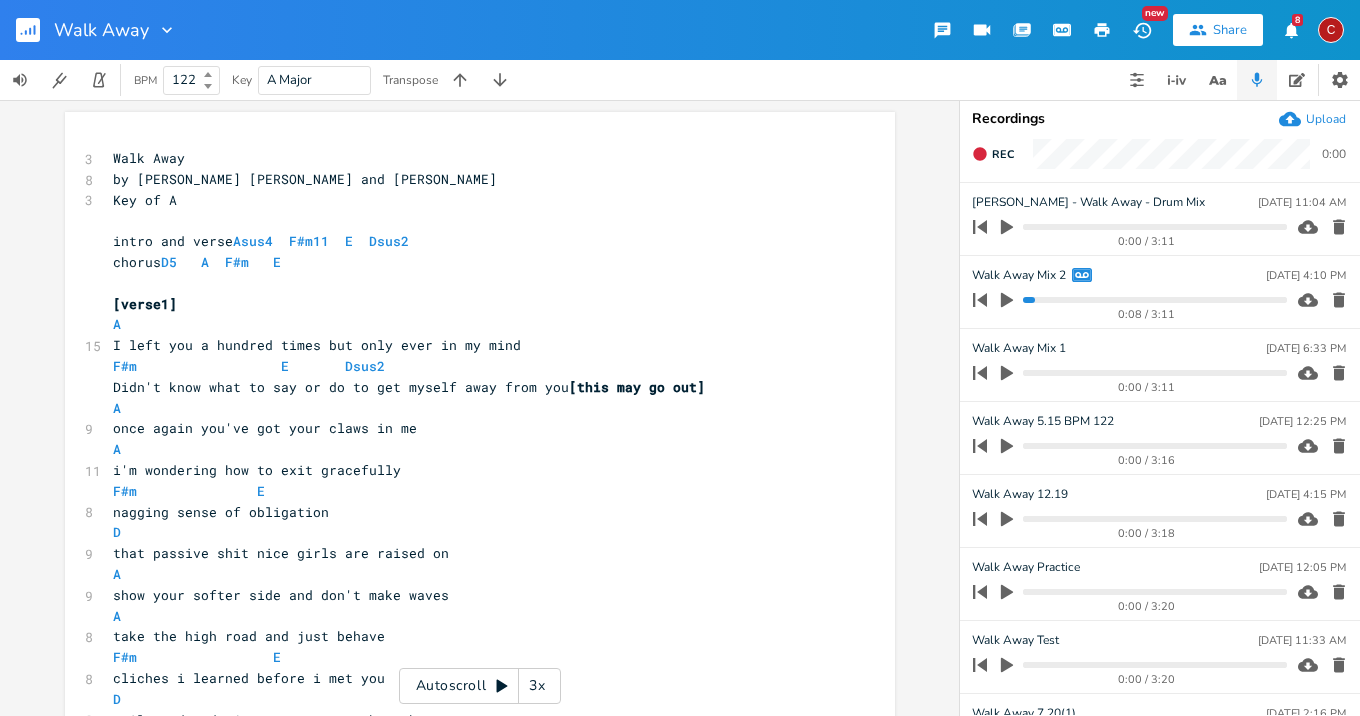 click 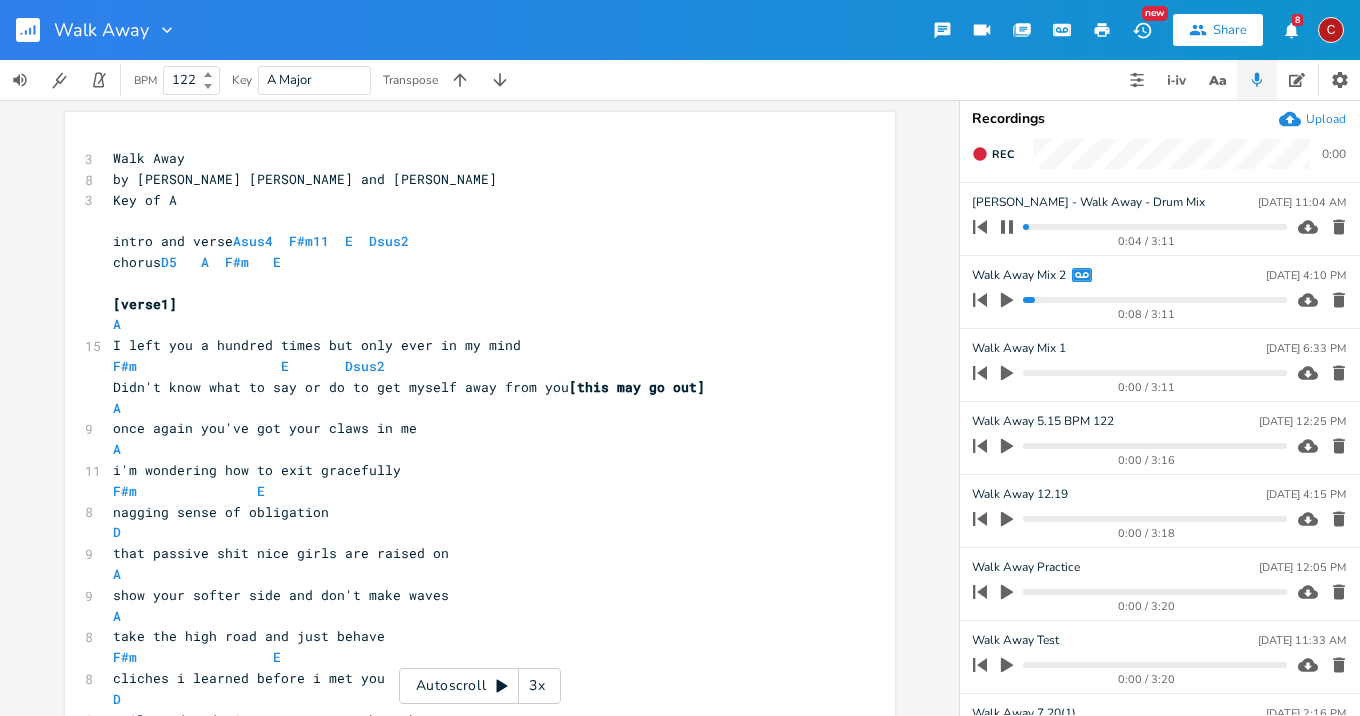 click 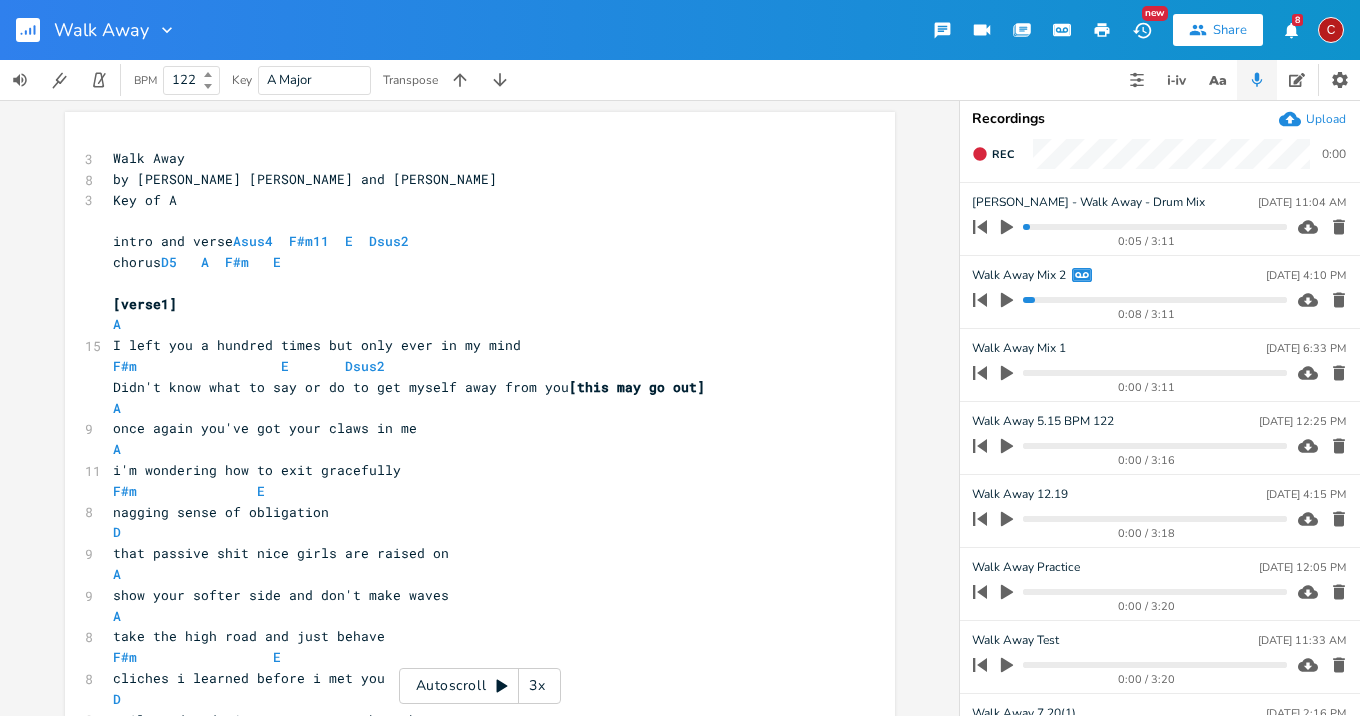 click 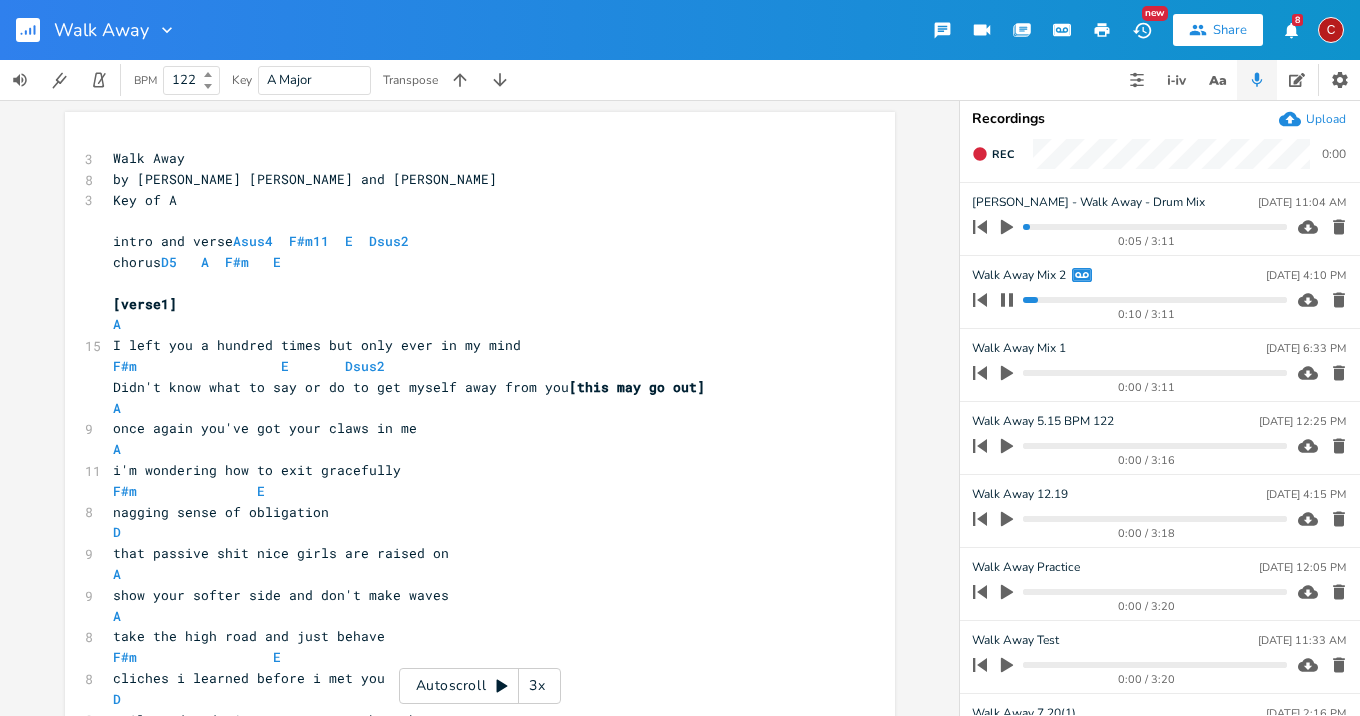 click 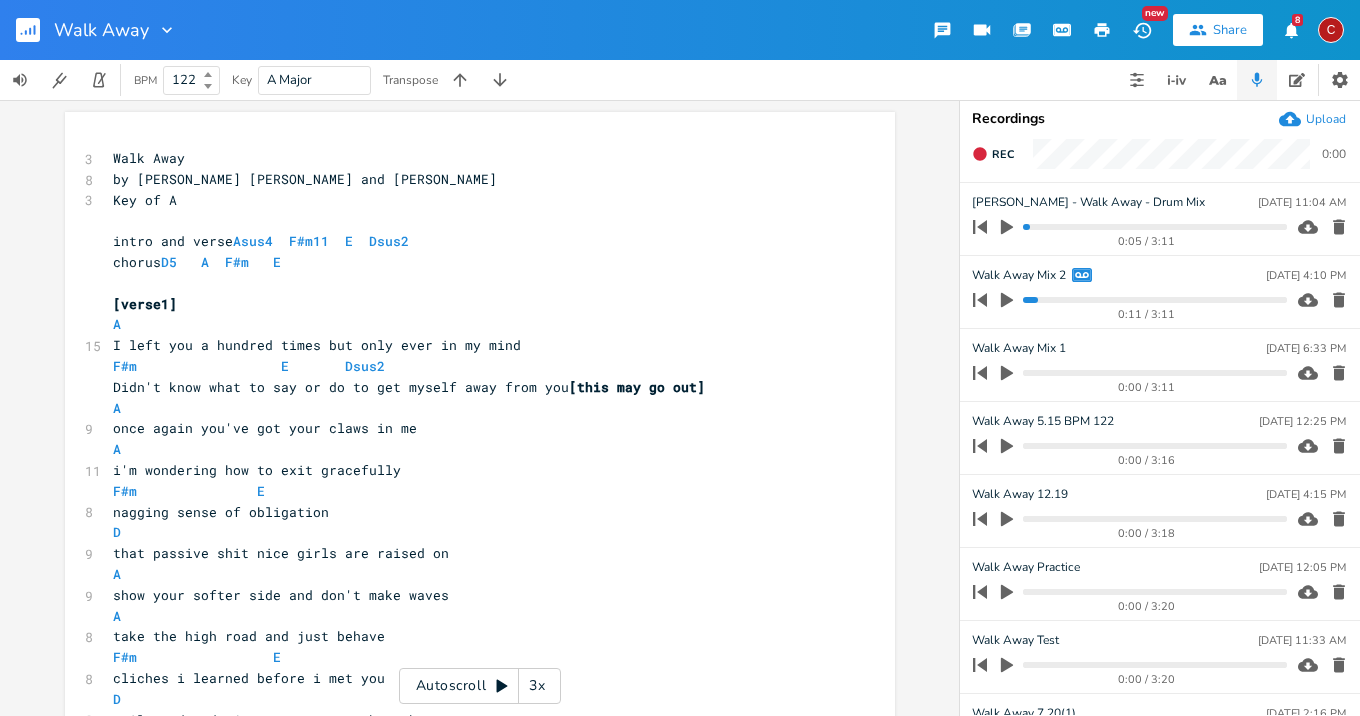 click 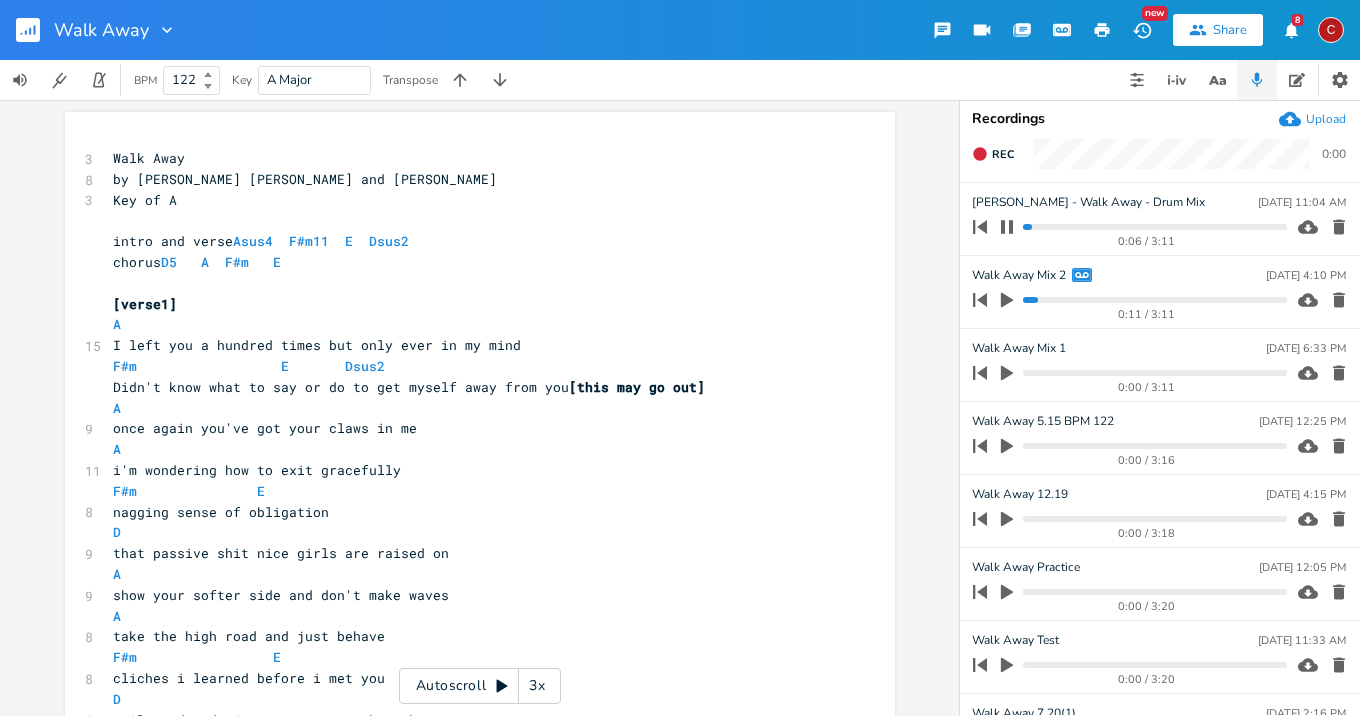 click 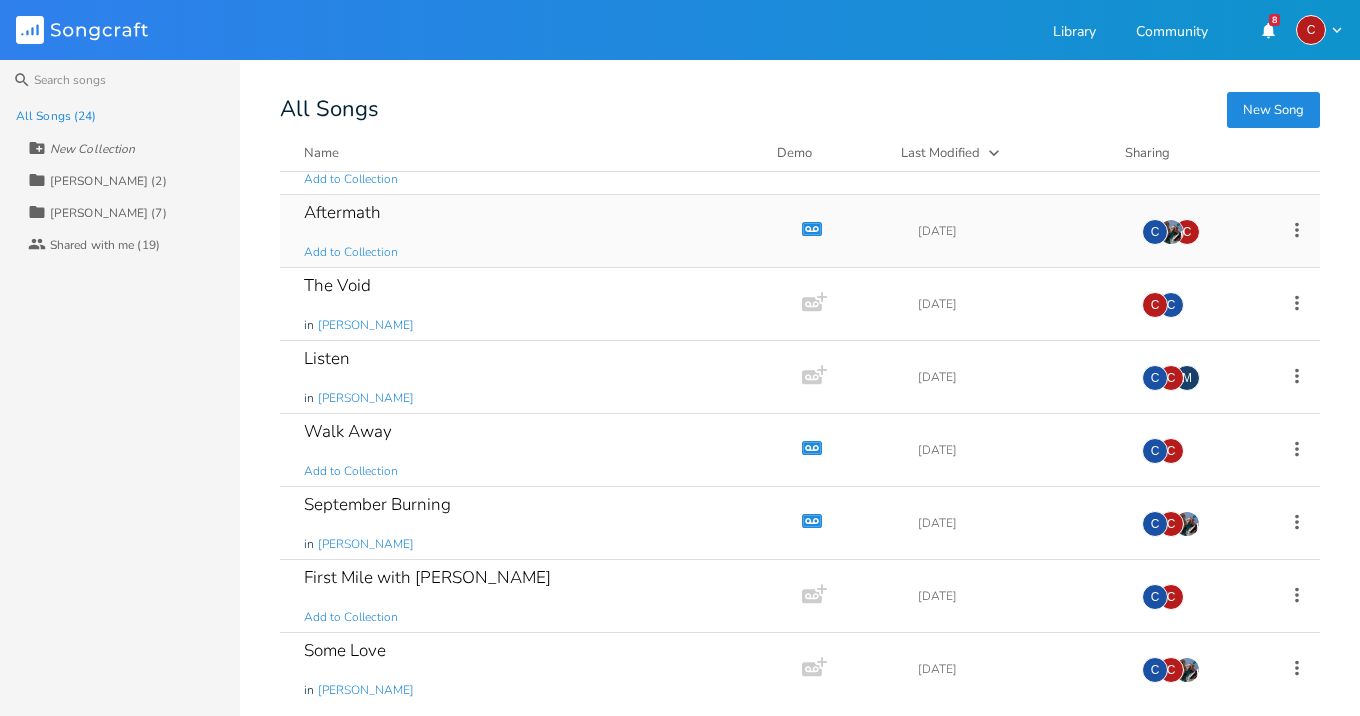 scroll, scrollTop: 912, scrollLeft: 0, axis: vertical 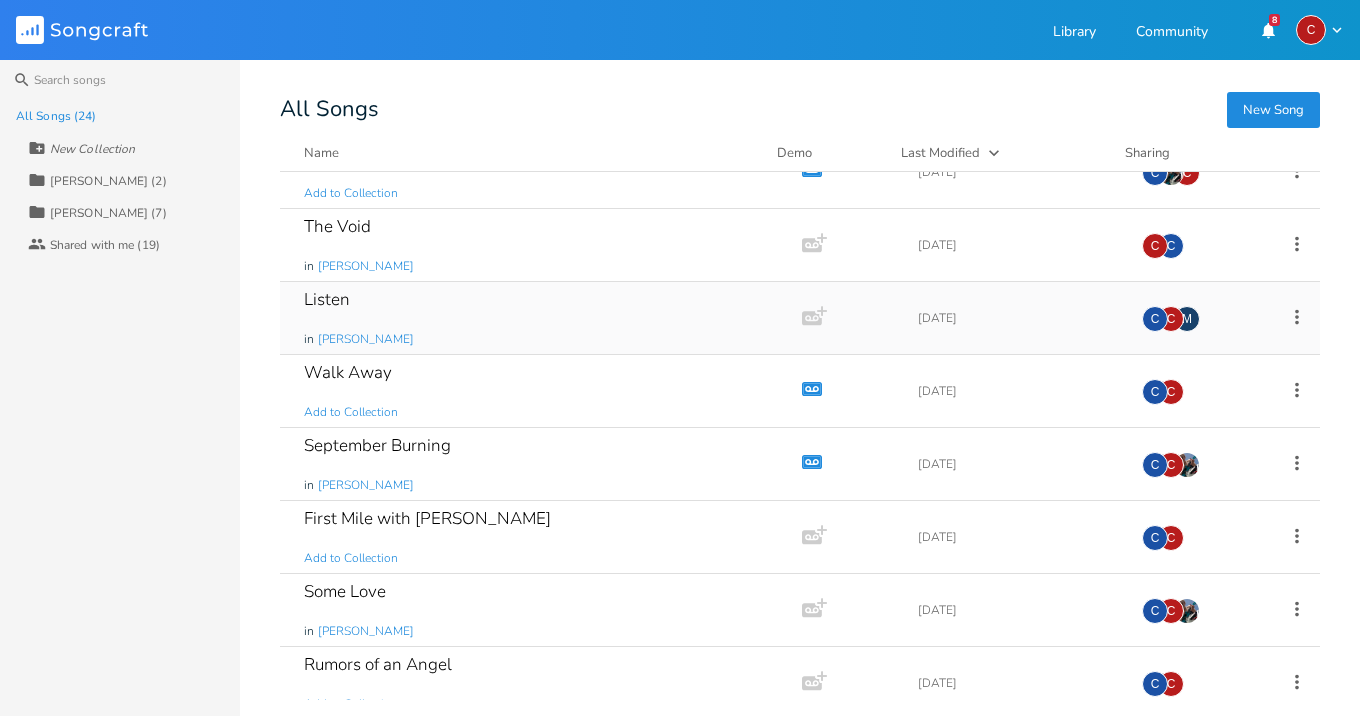click on "Listen in [PERSON_NAME]" at bounding box center [537, 318] 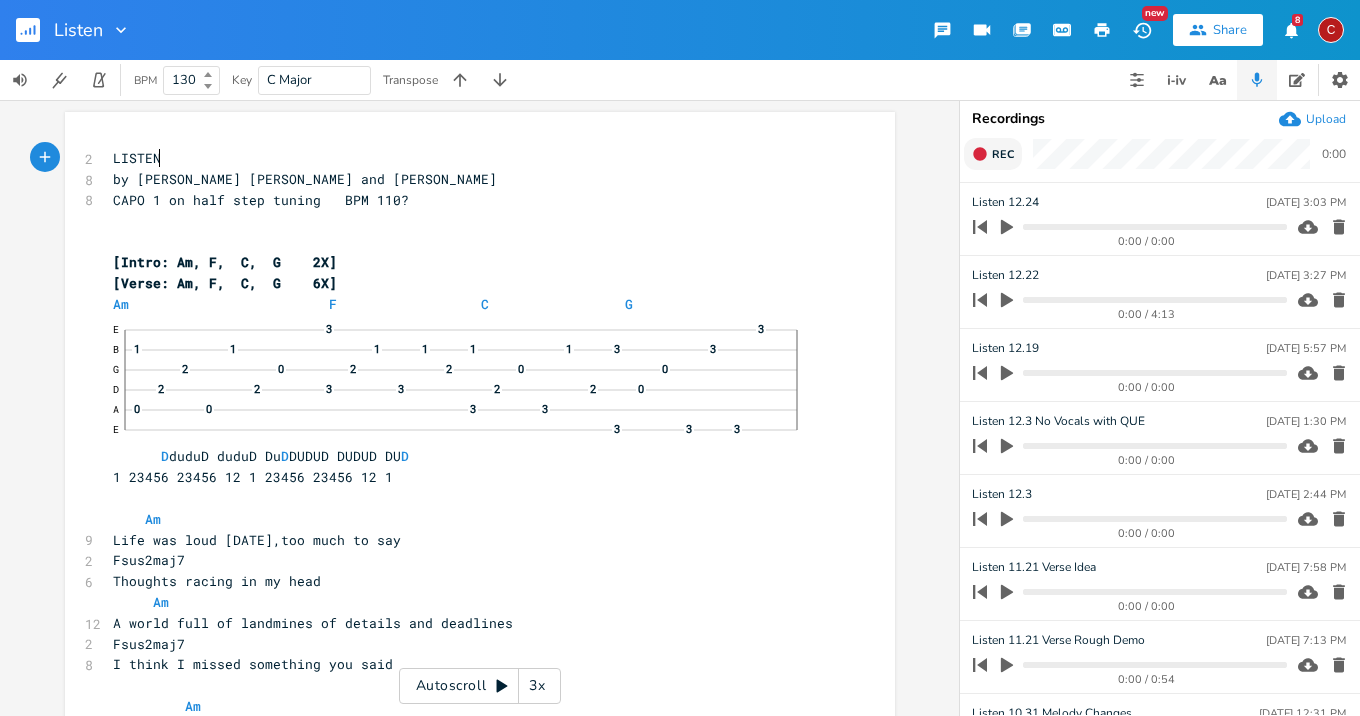 scroll, scrollTop: 0, scrollLeft: 1, axis: horizontal 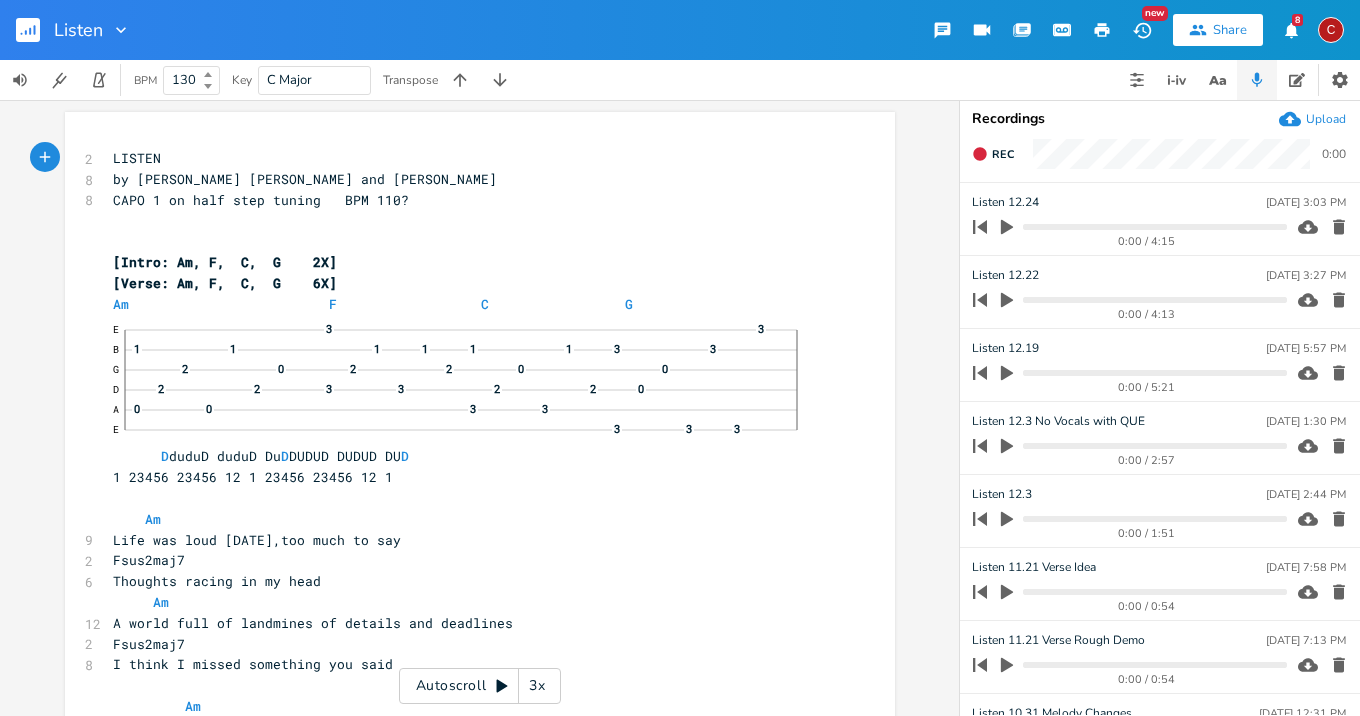 click on "Upload" at bounding box center [1326, 119] 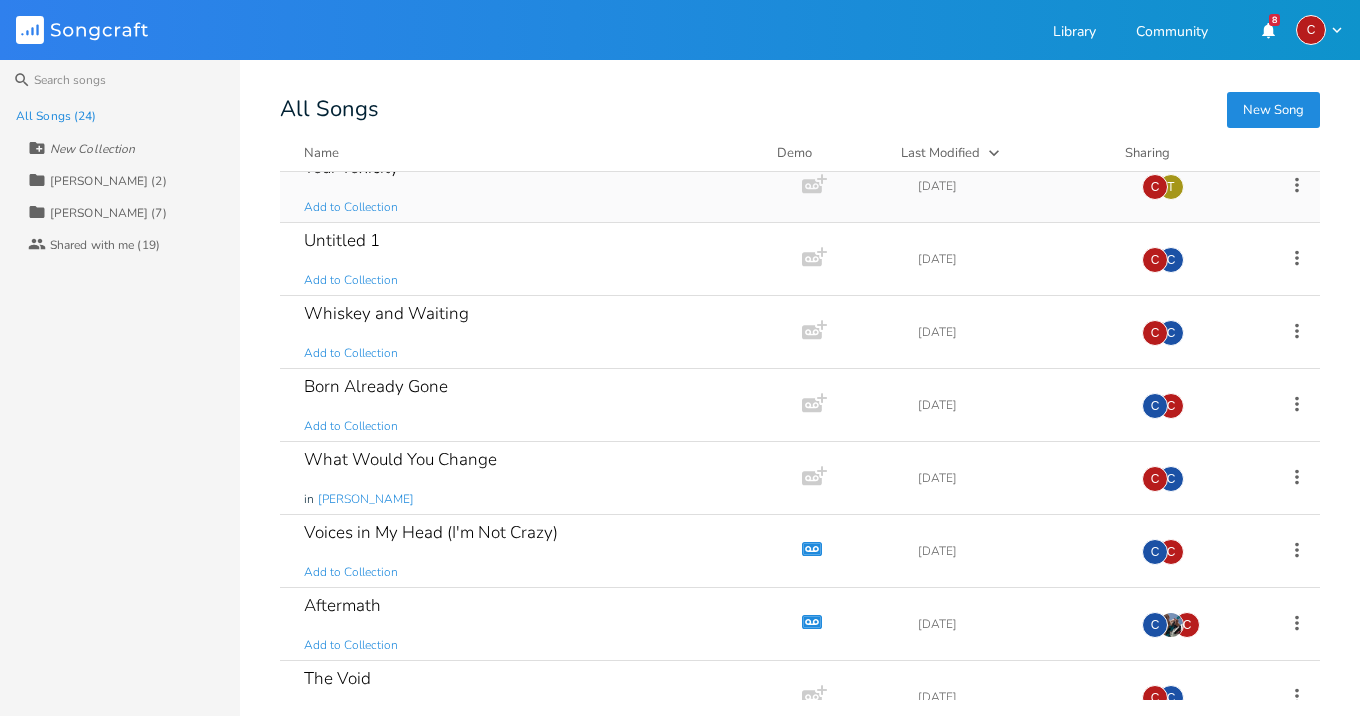 scroll, scrollTop: 256, scrollLeft: 0, axis: vertical 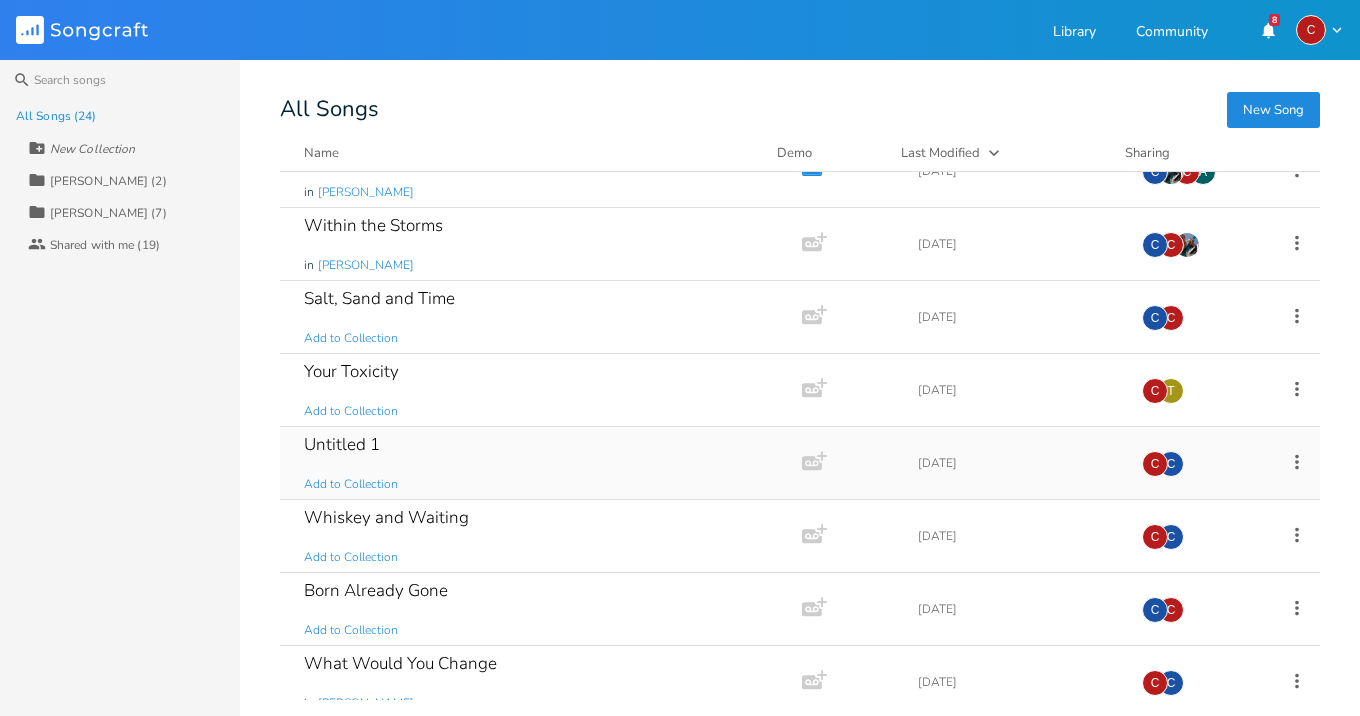 click on "Untitled 1 Add to Collection" at bounding box center [537, 463] 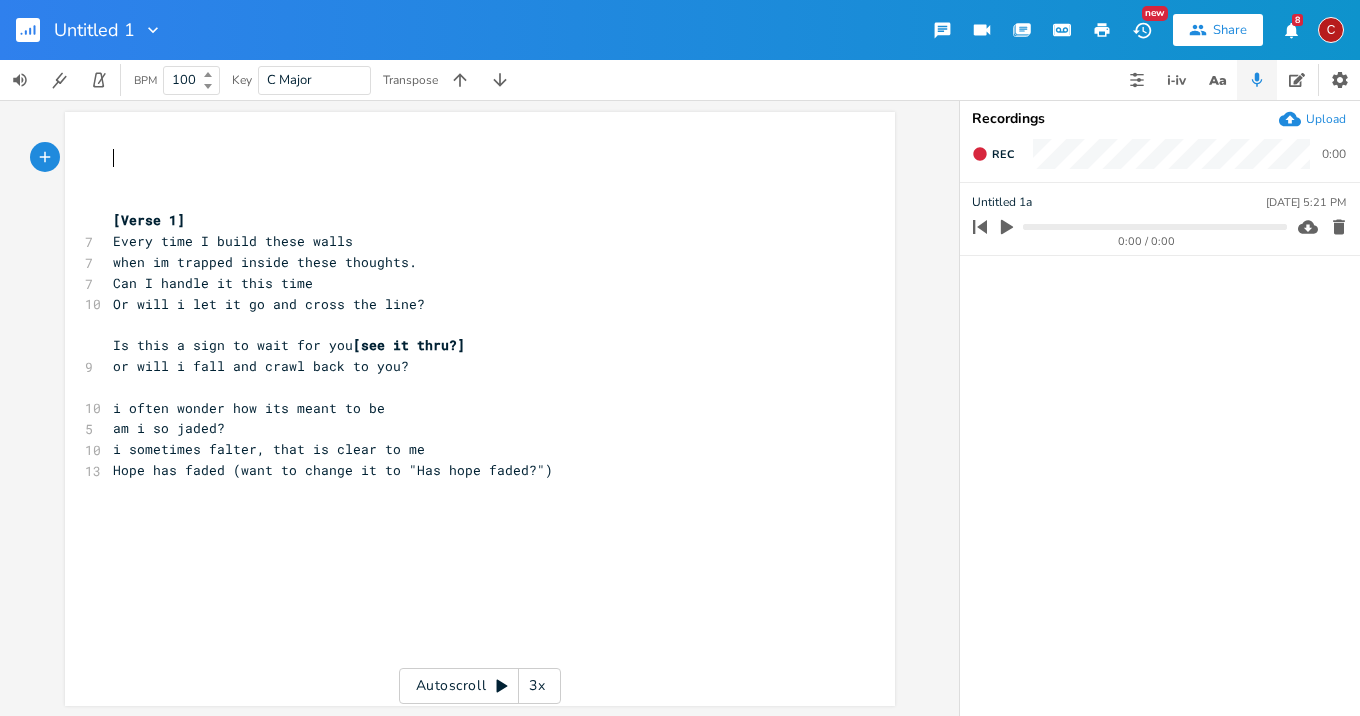 scroll, scrollTop: 0, scrollLeft: 1, axis: horizontal 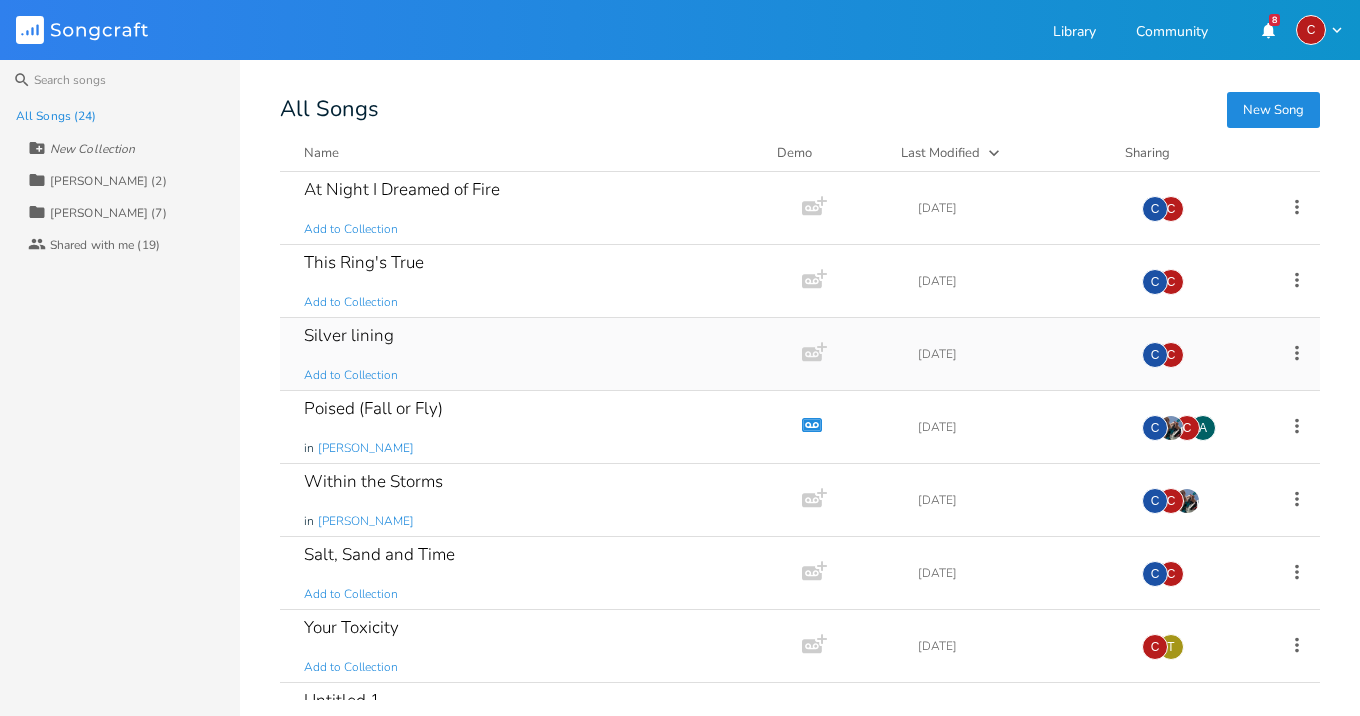 click on "Silver lining Add to Collection" at bounding box center (537, 354) 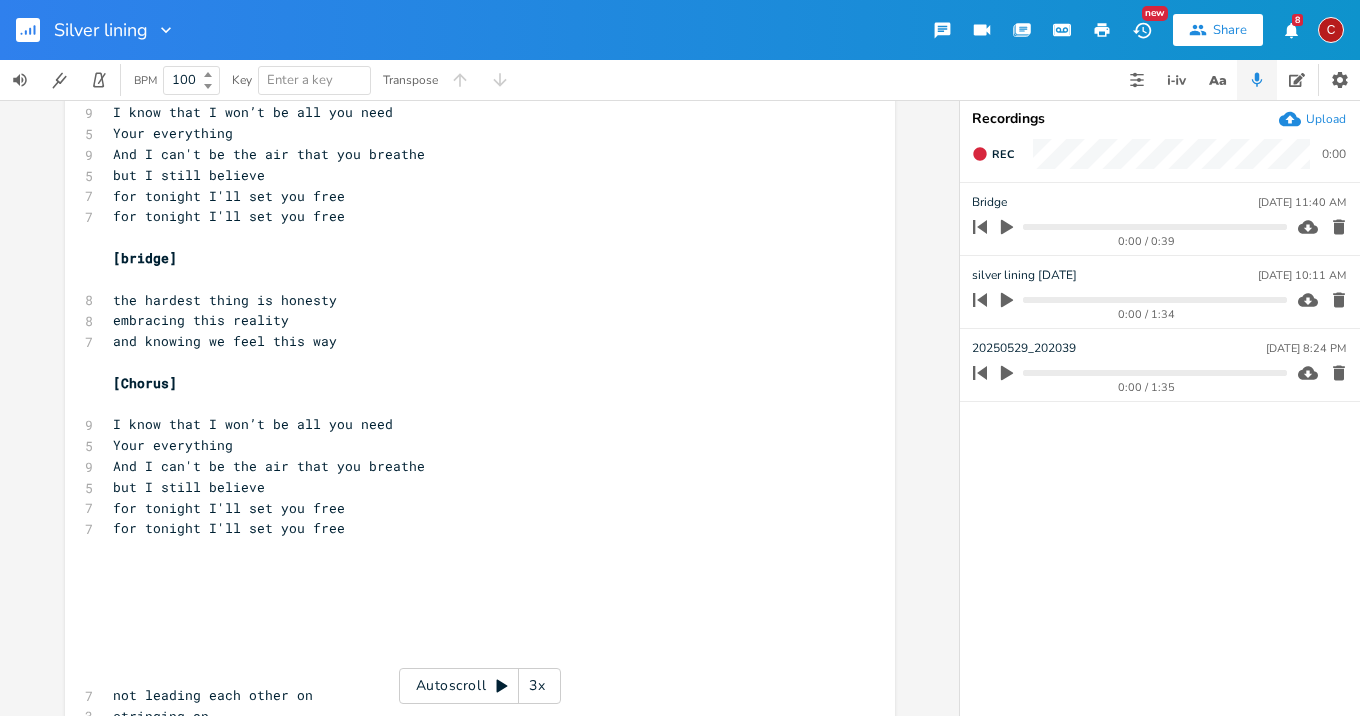 scroll, scrollTop: 811, scrollLeft: 0, axis: vertical 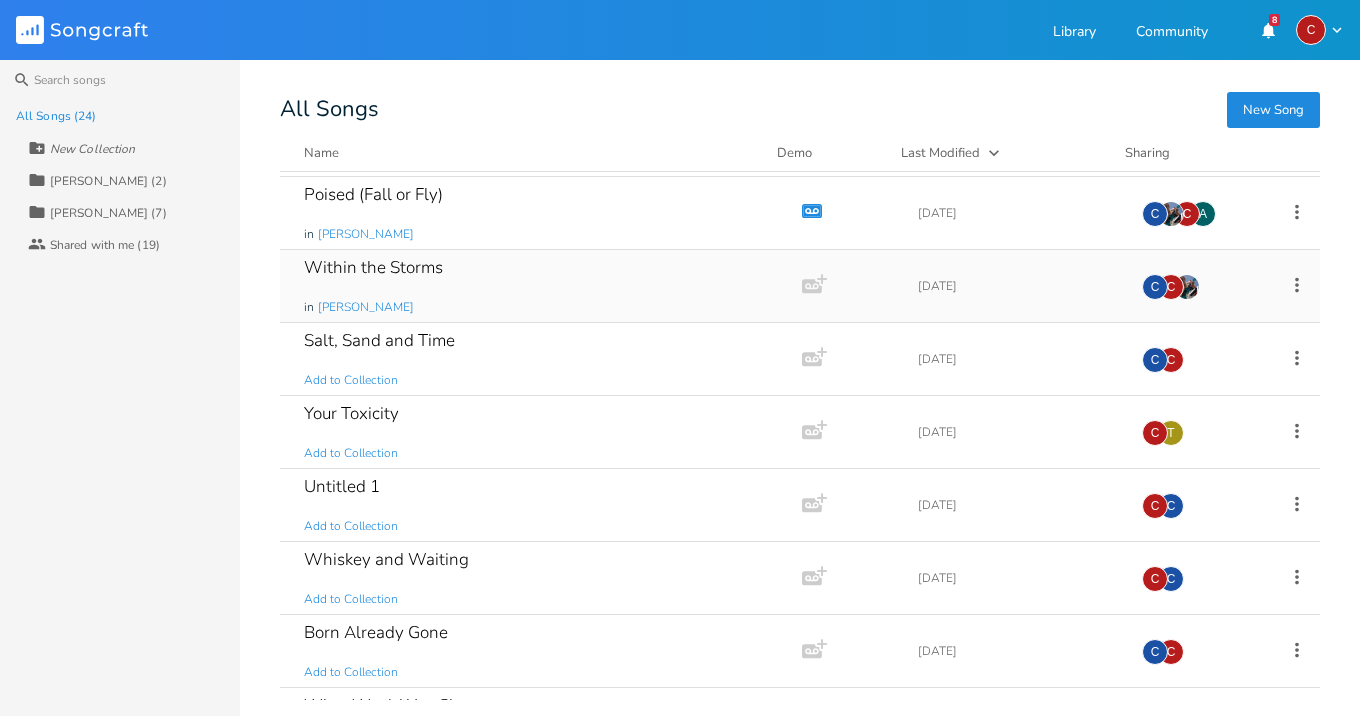 click on "Add Demo" 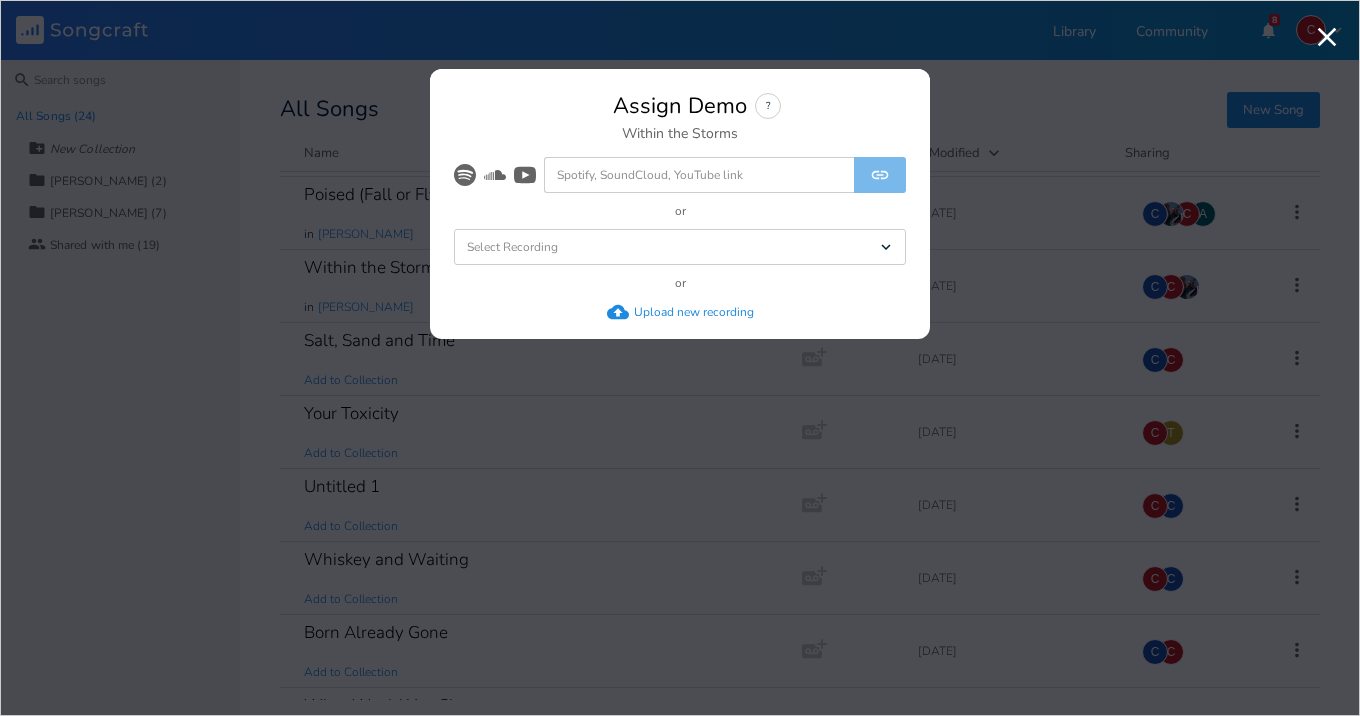 click on "Select Recording Dropdown" at bounding box center (680, 247) 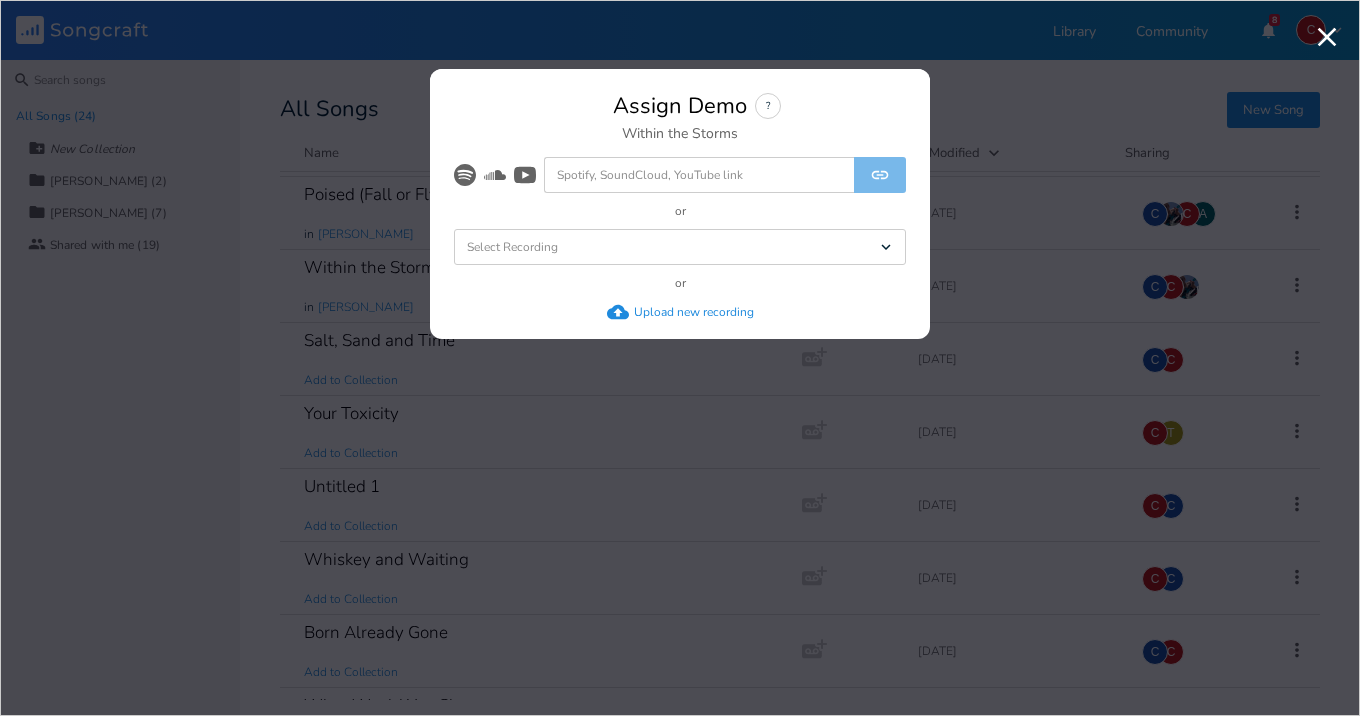 click on "Assign Demo ? Within the Storms Spotify SoundCloud YouTube or Select Recording Dropdown or Upload new recording" at bounding box center [680, 216] 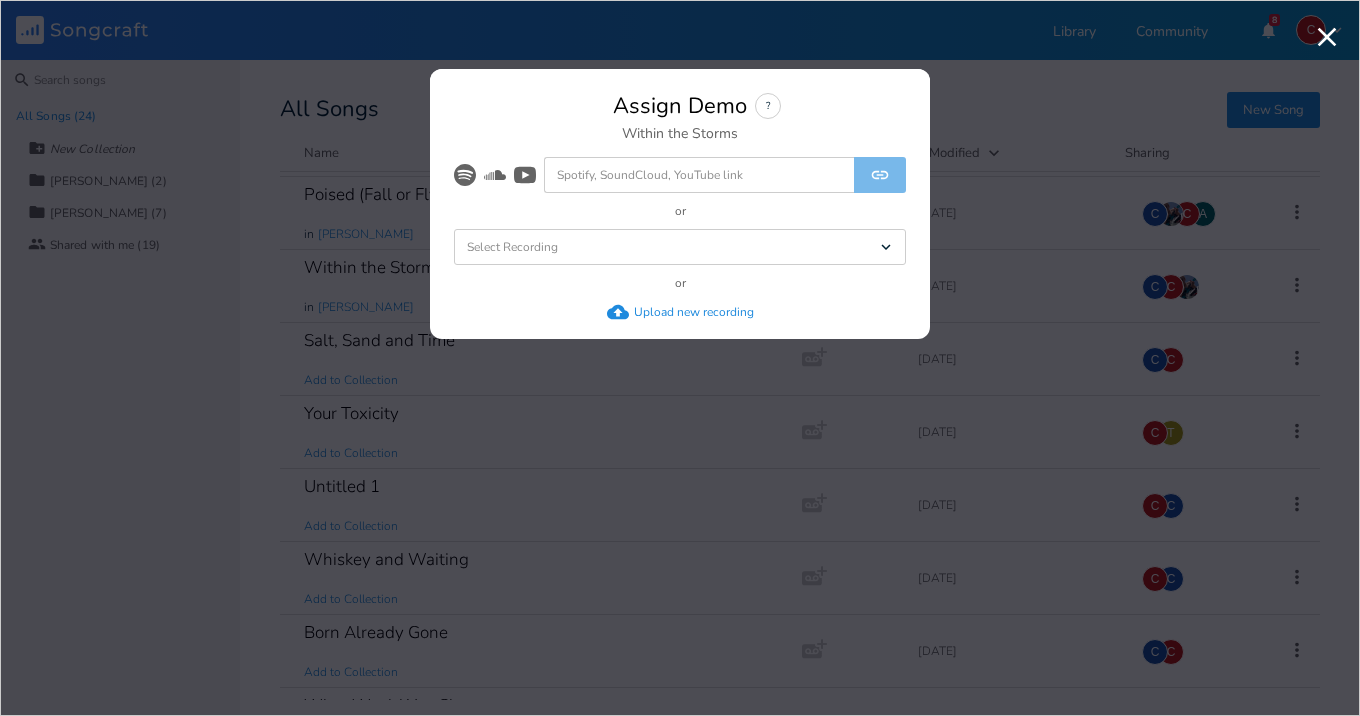 click on "Upload new recording" at bounding box center [694, 312] 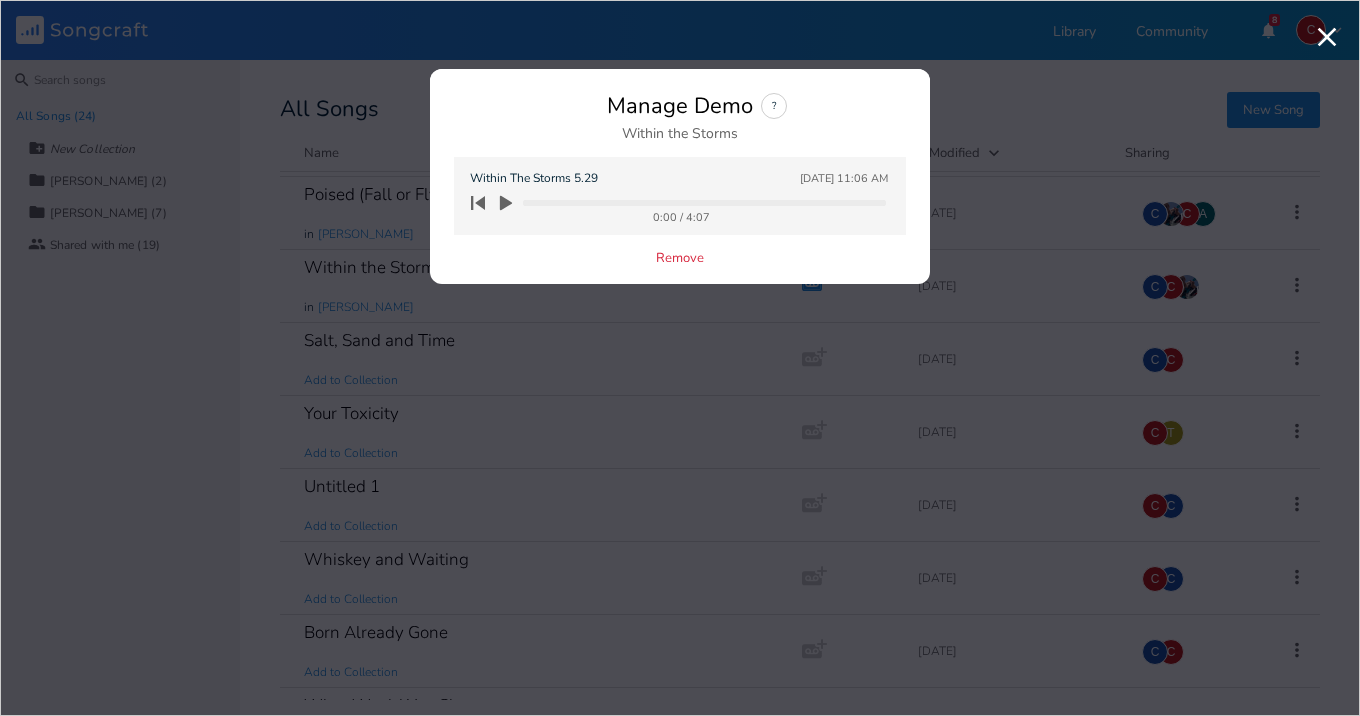 click 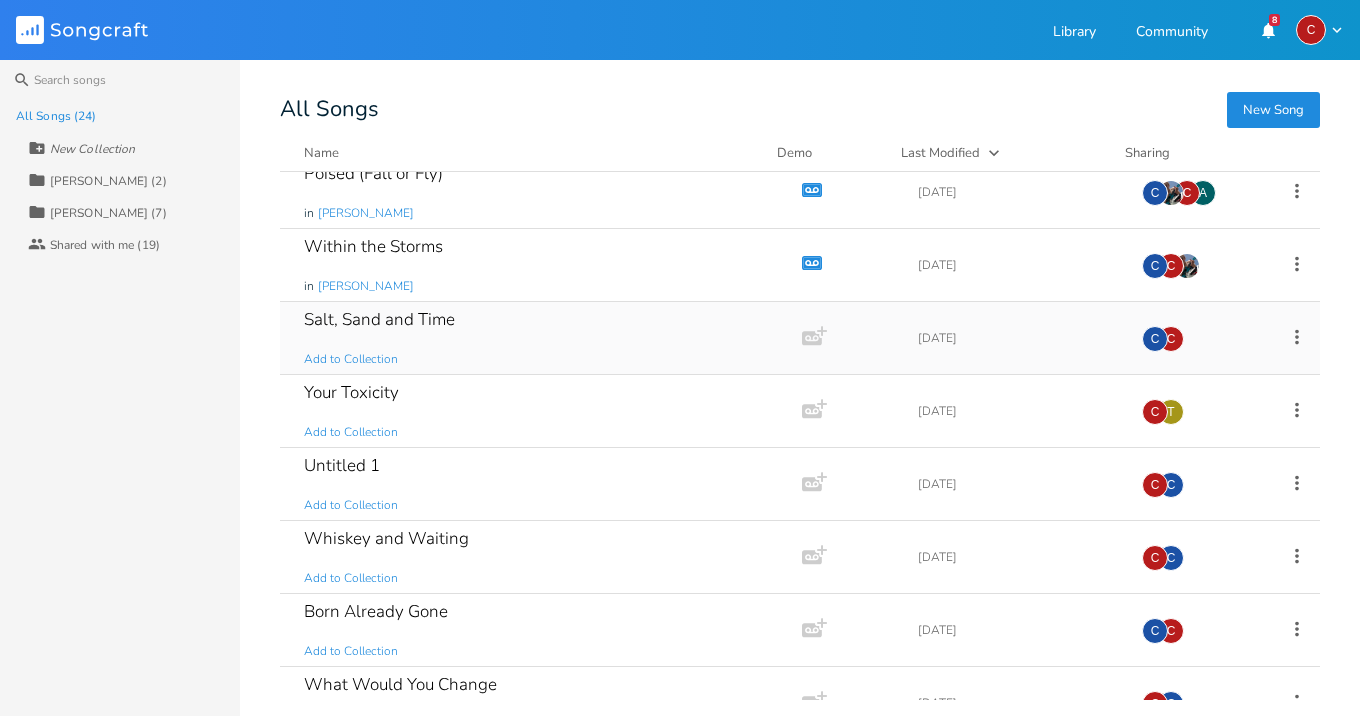 scroll, scrollTop: 239, scrollLeft: 0, axis: vertical 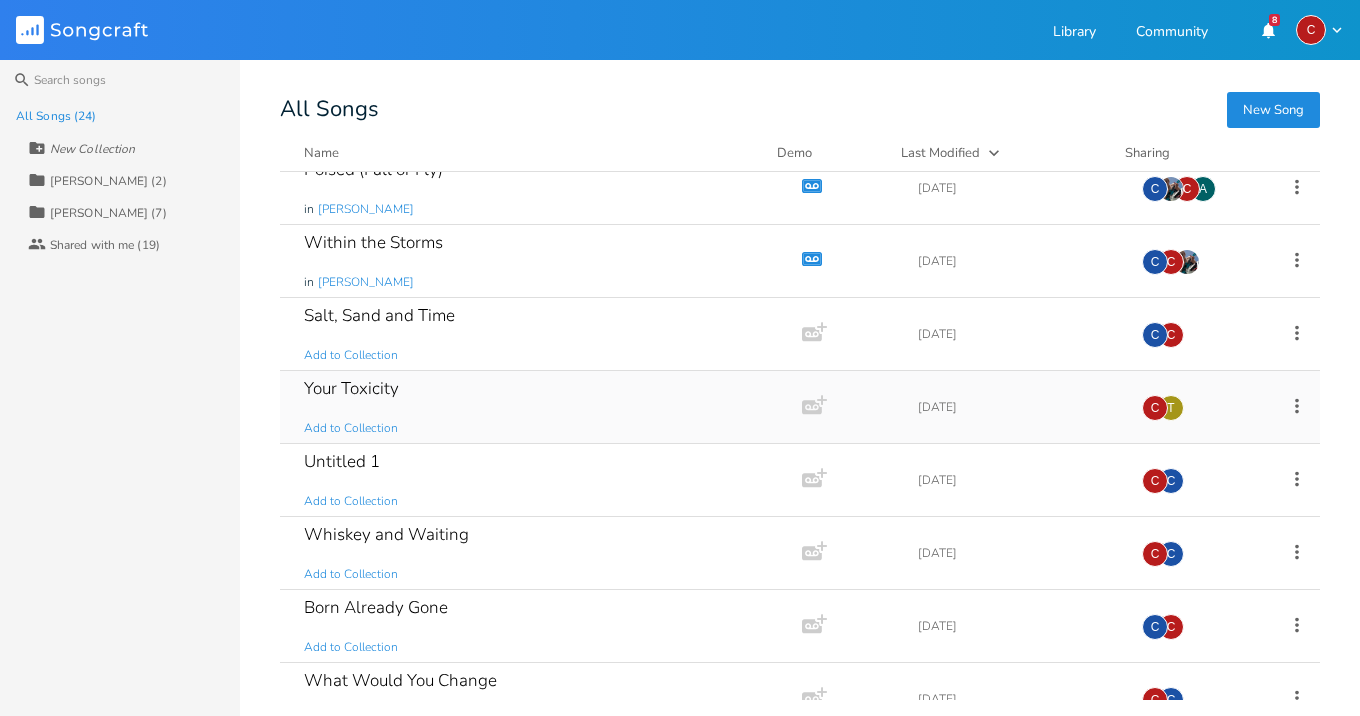 click 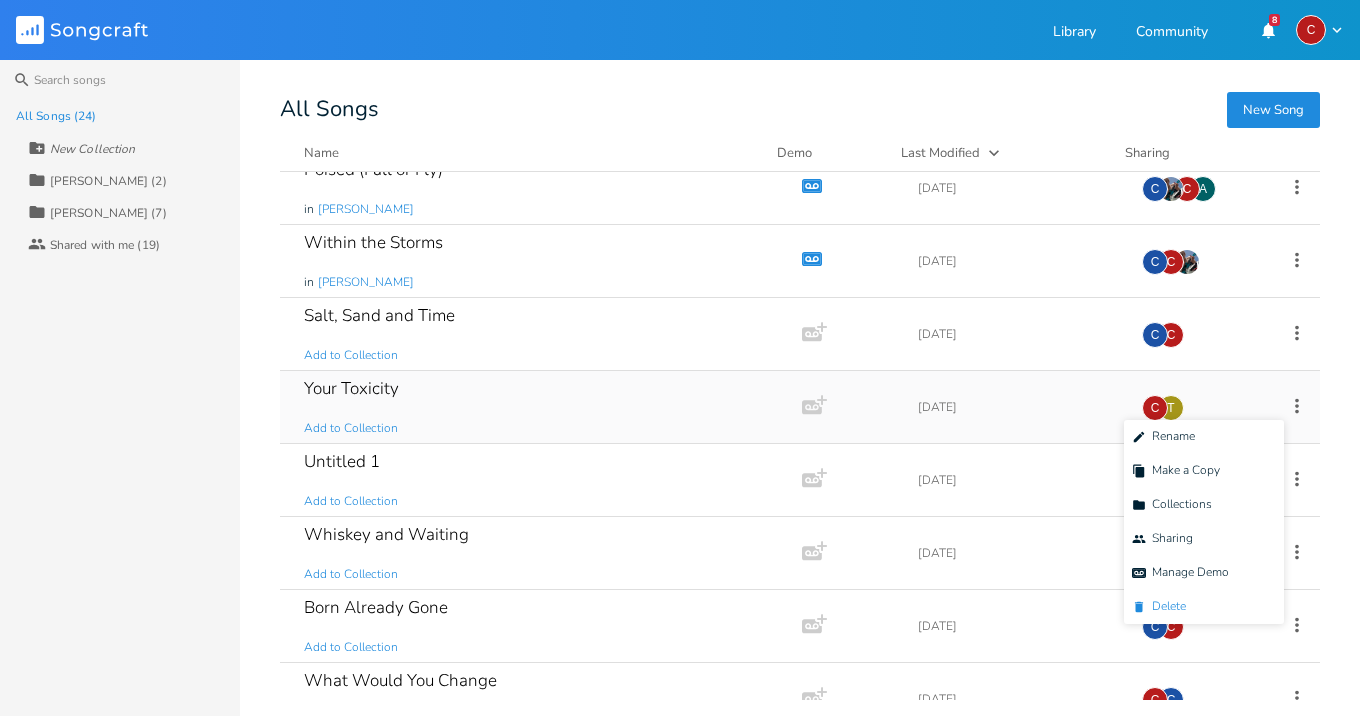click on "[PERSON_NAME]" at bounding box center [1159, 607] 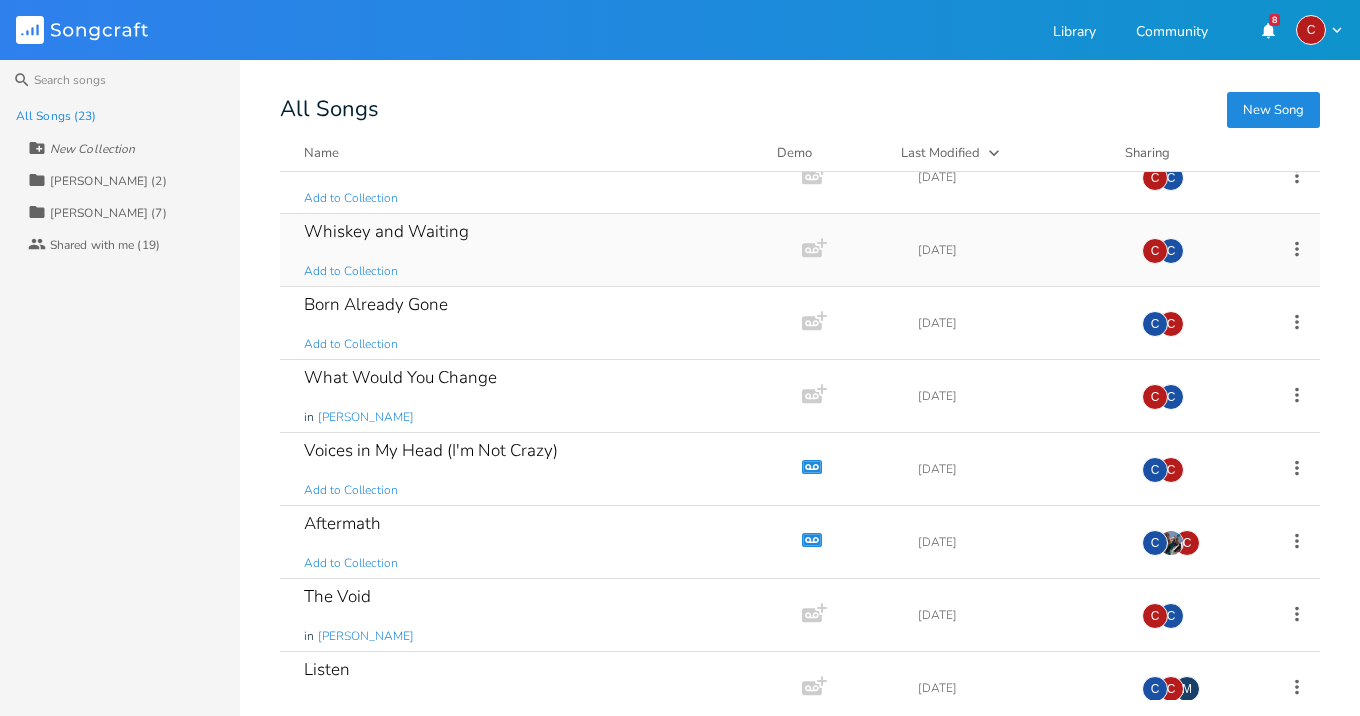scroll, scrollTop: 473, scrollLeft: 0, axis: vertical 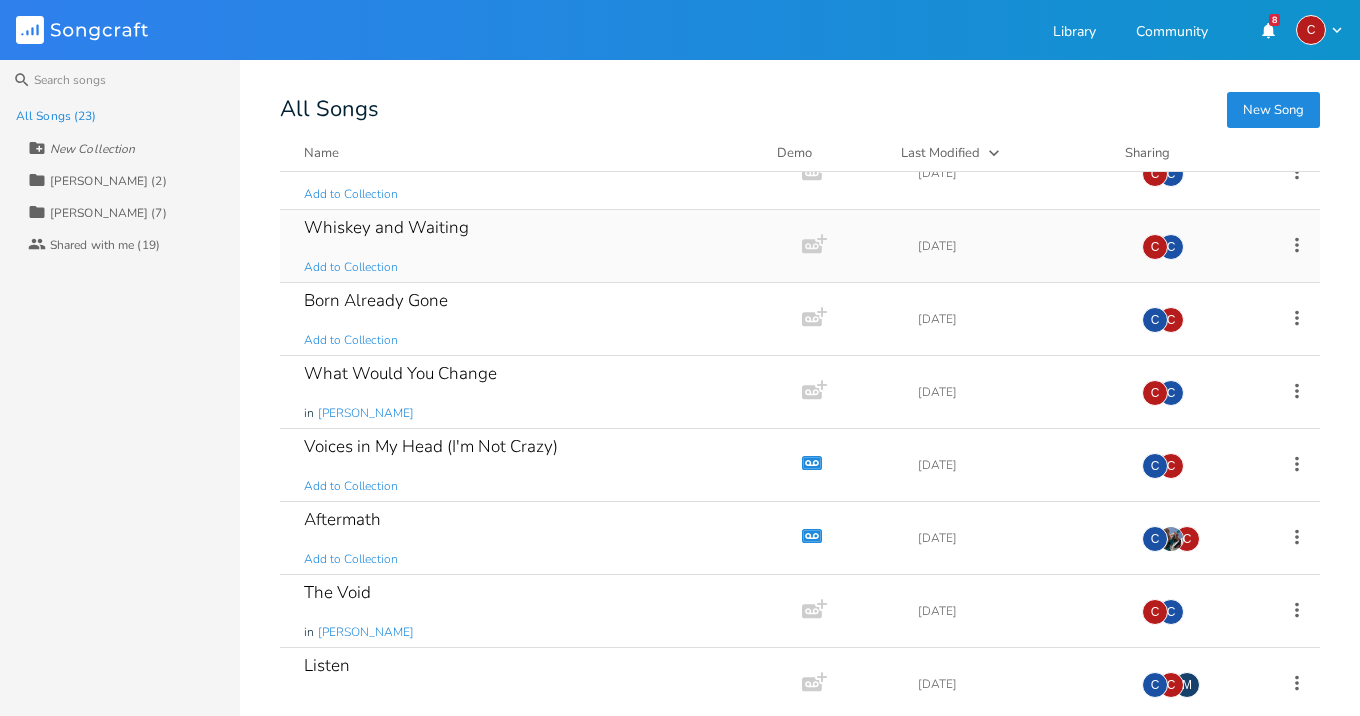click on "Whiskey and Waiting Add to Collection" at bounding box center (537, 246) 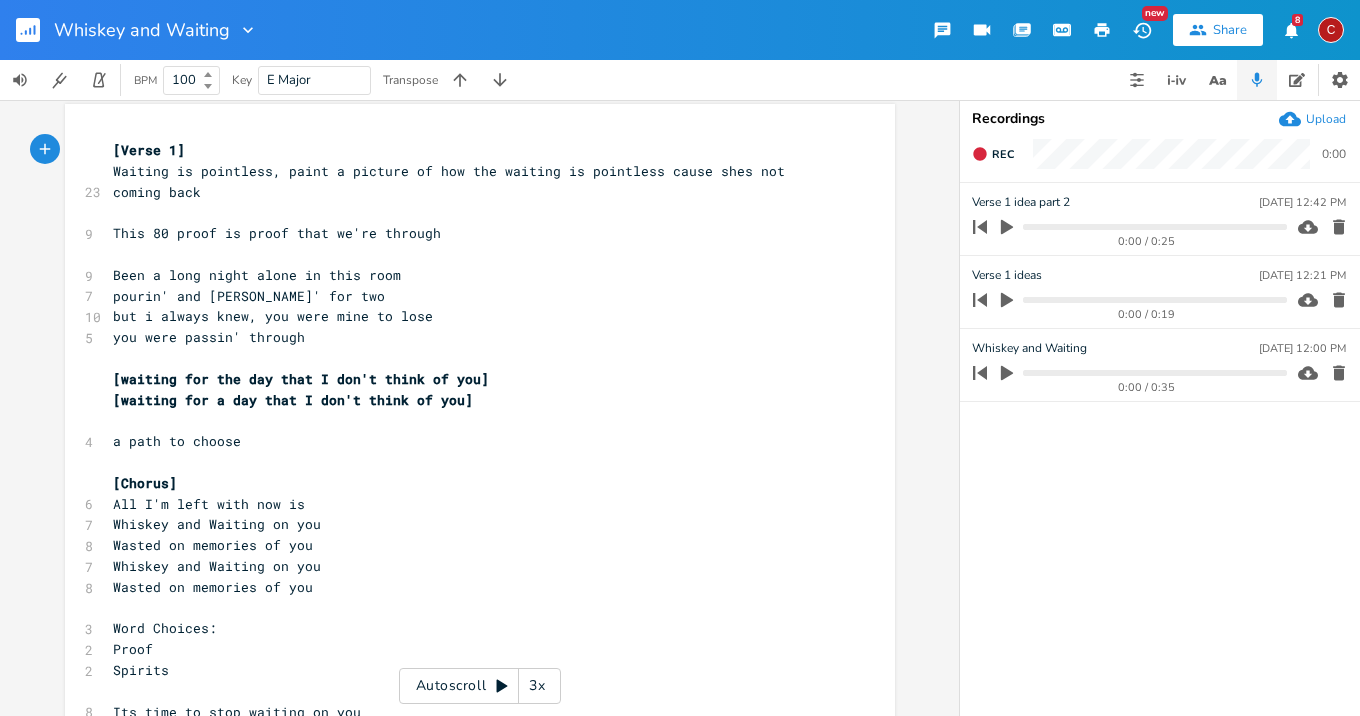 scroll, scrollTop: 12, scrollLeft: 0, axis: vertical 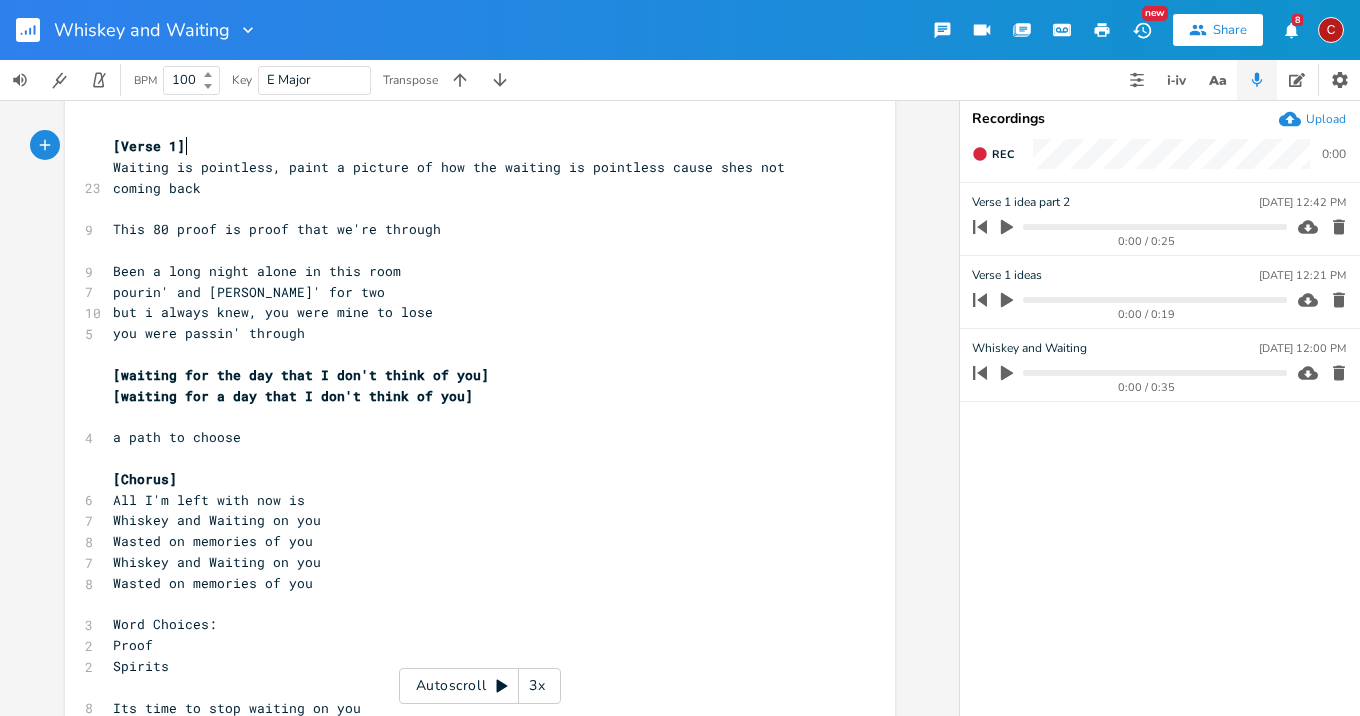 click 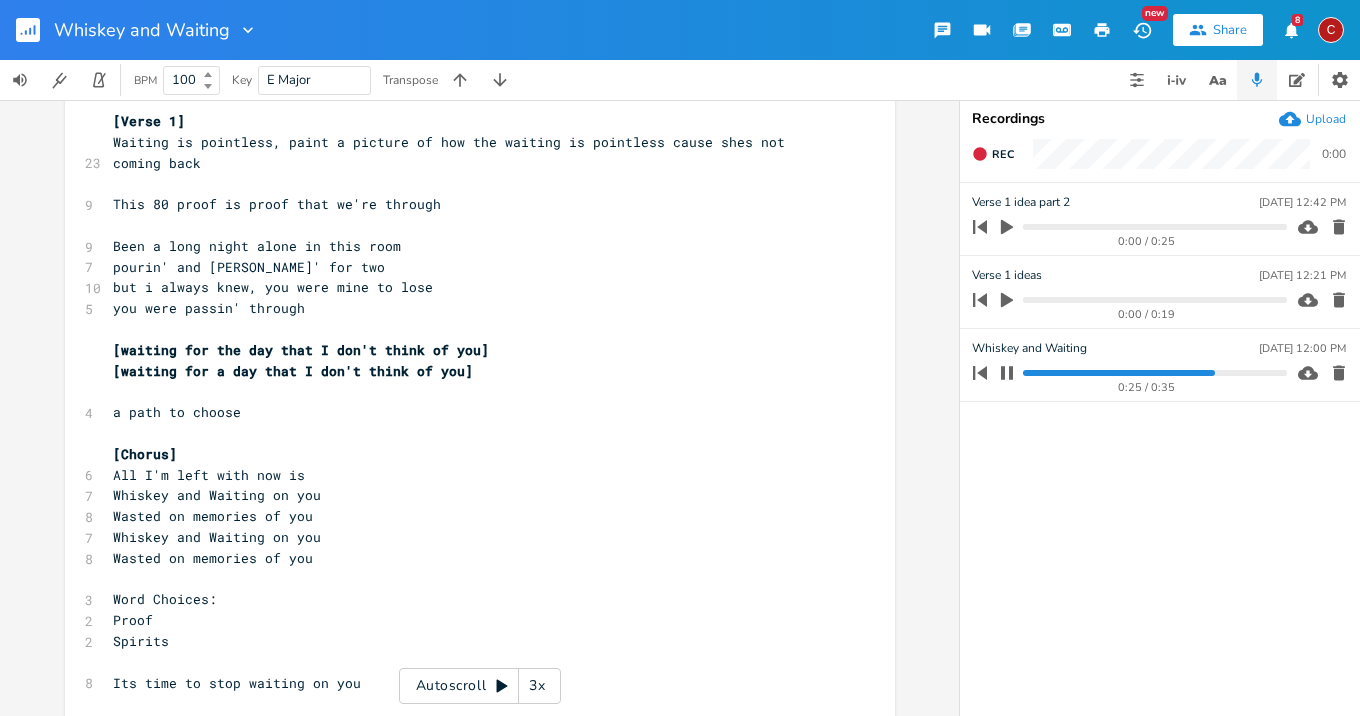 scroll, scrollTop: 41, scrollLeft: 0, axis: vertical 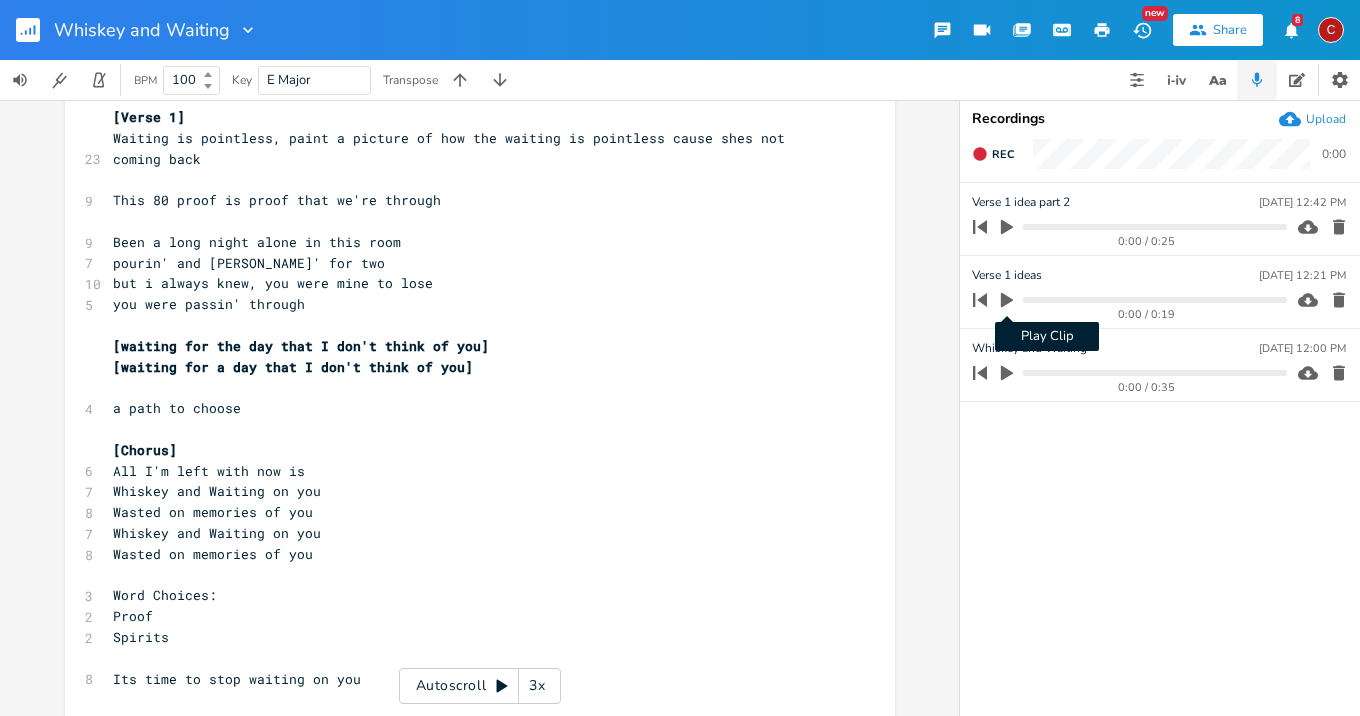 click on "Play Clip" at bounding box center [1007, 300] 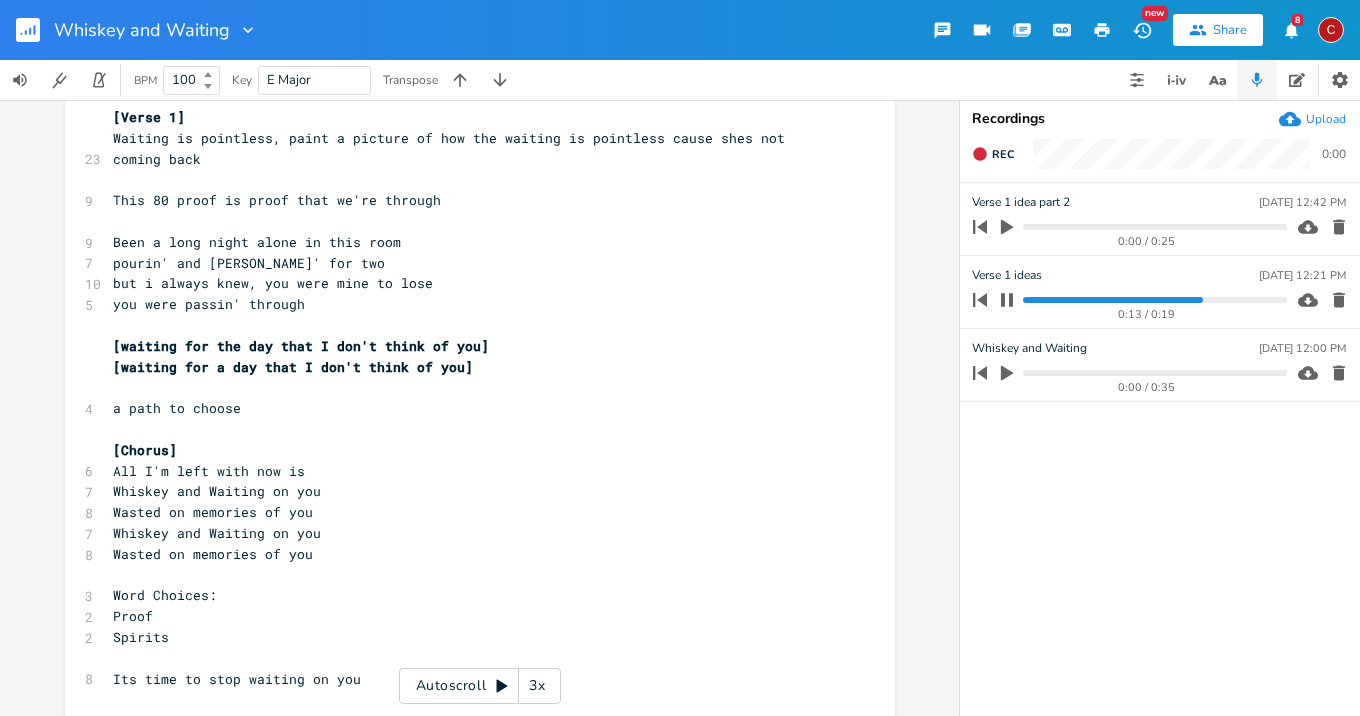 click 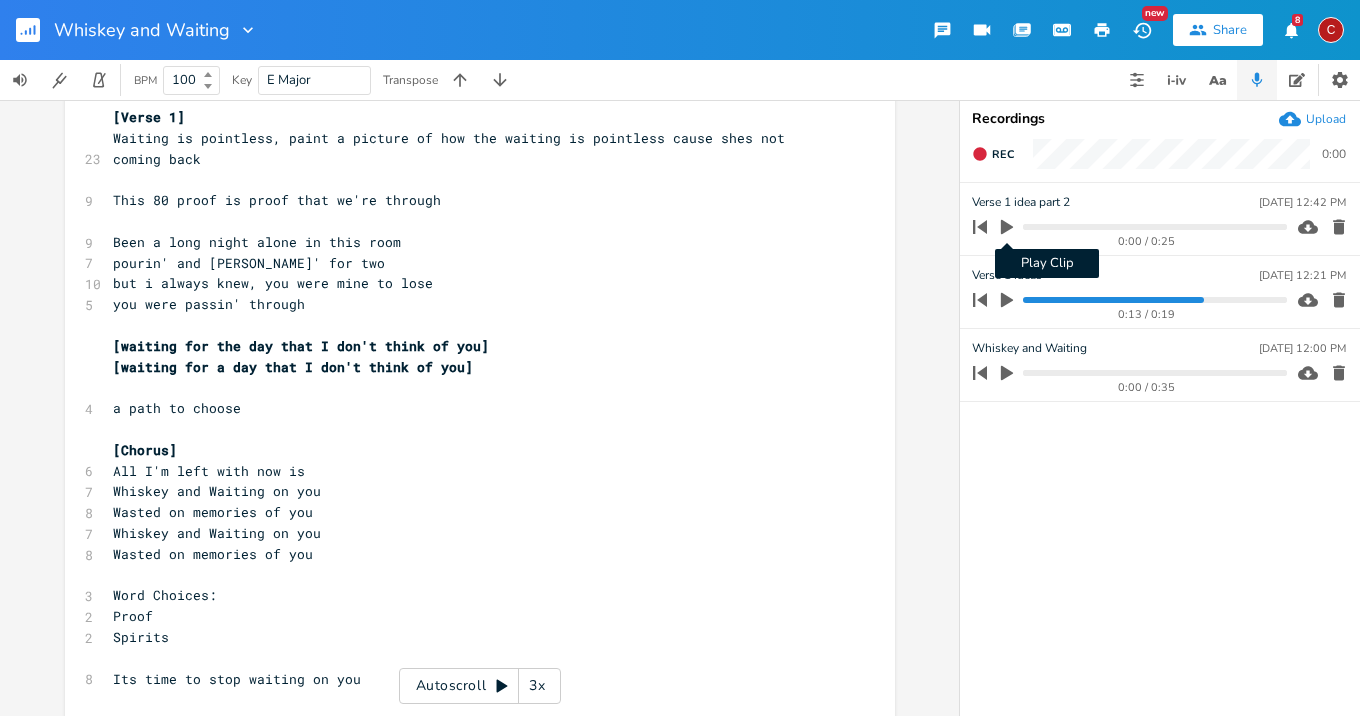 click 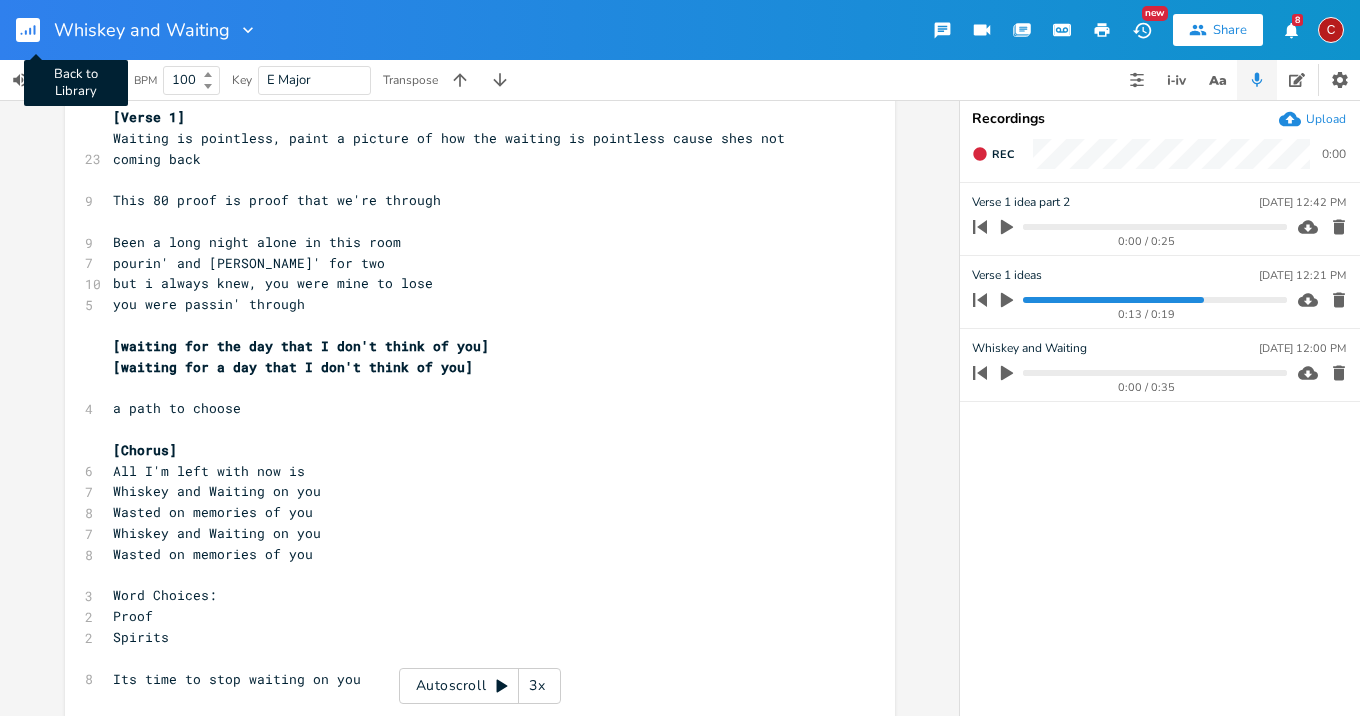 click on "Back to Library" at bounding box center (36, 30) 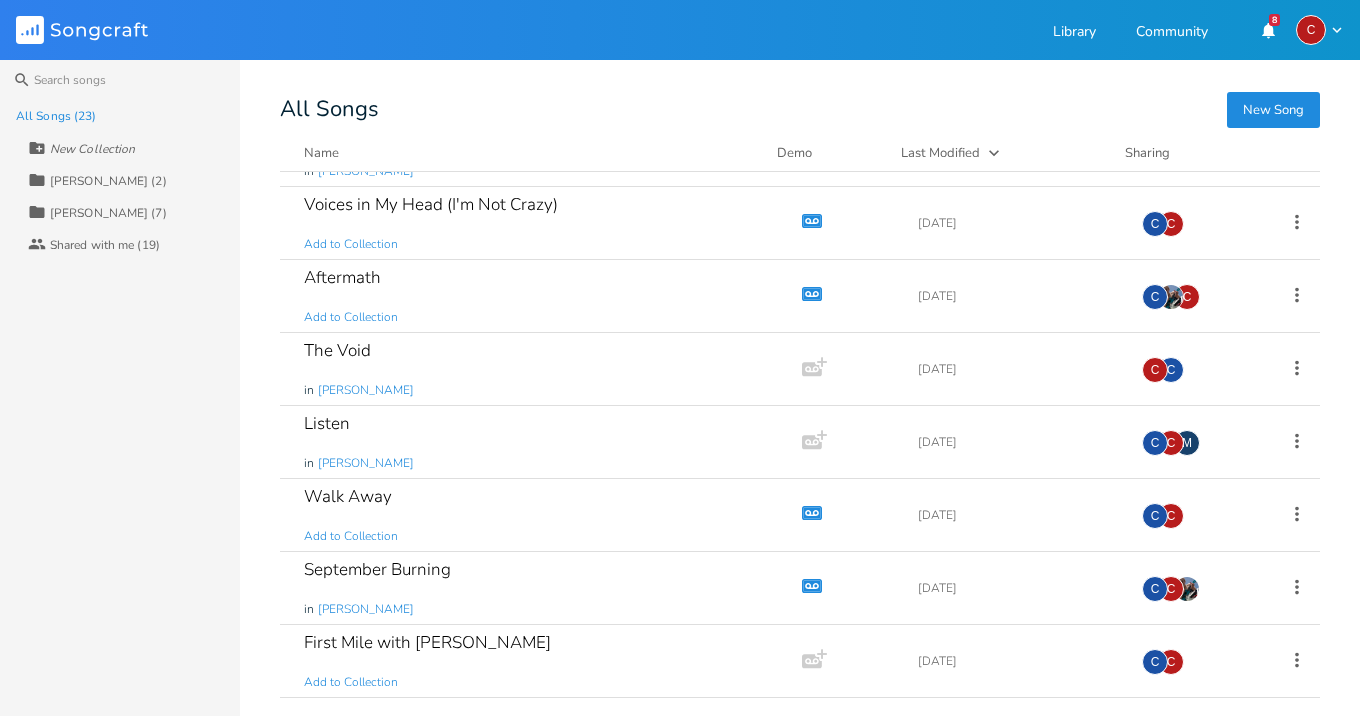 scroll, scrollTop: 1151, scrollLeft: 0, axis: vertical 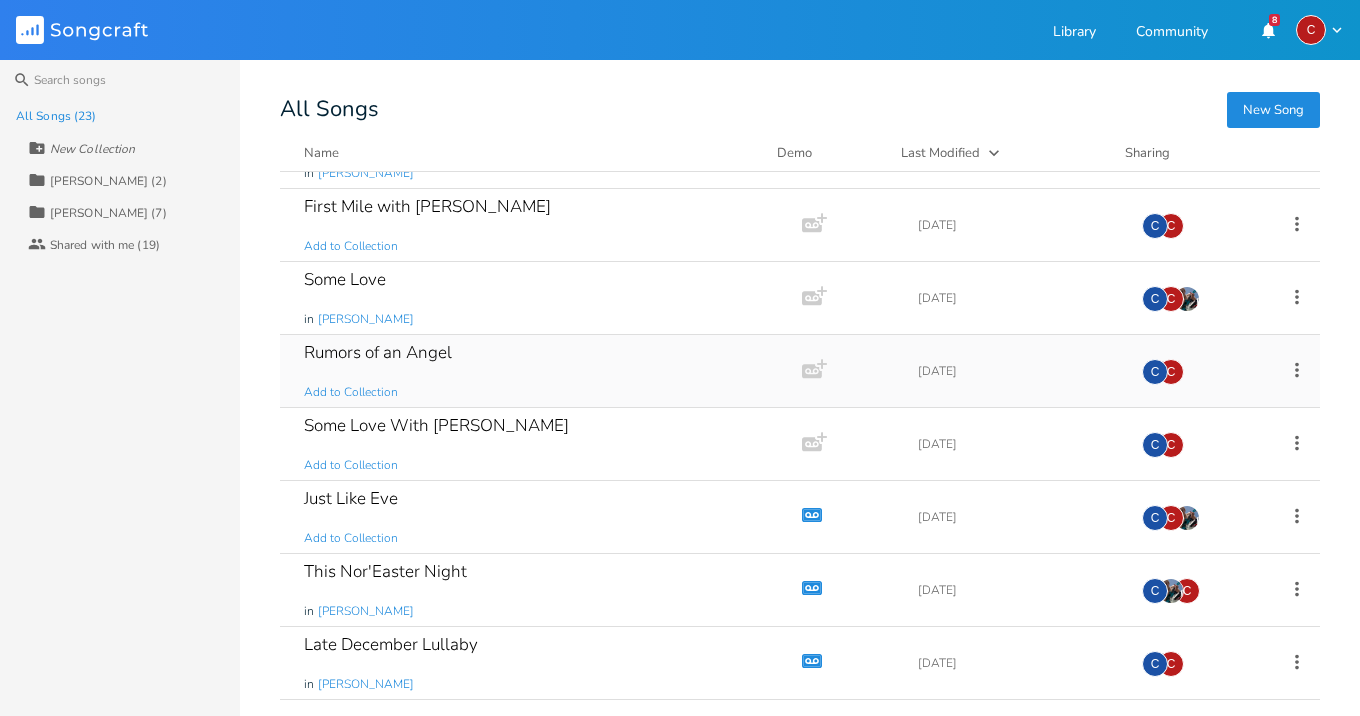 click on "Rumors of an Angel Add to Collection" at bounding box center (537, 371) 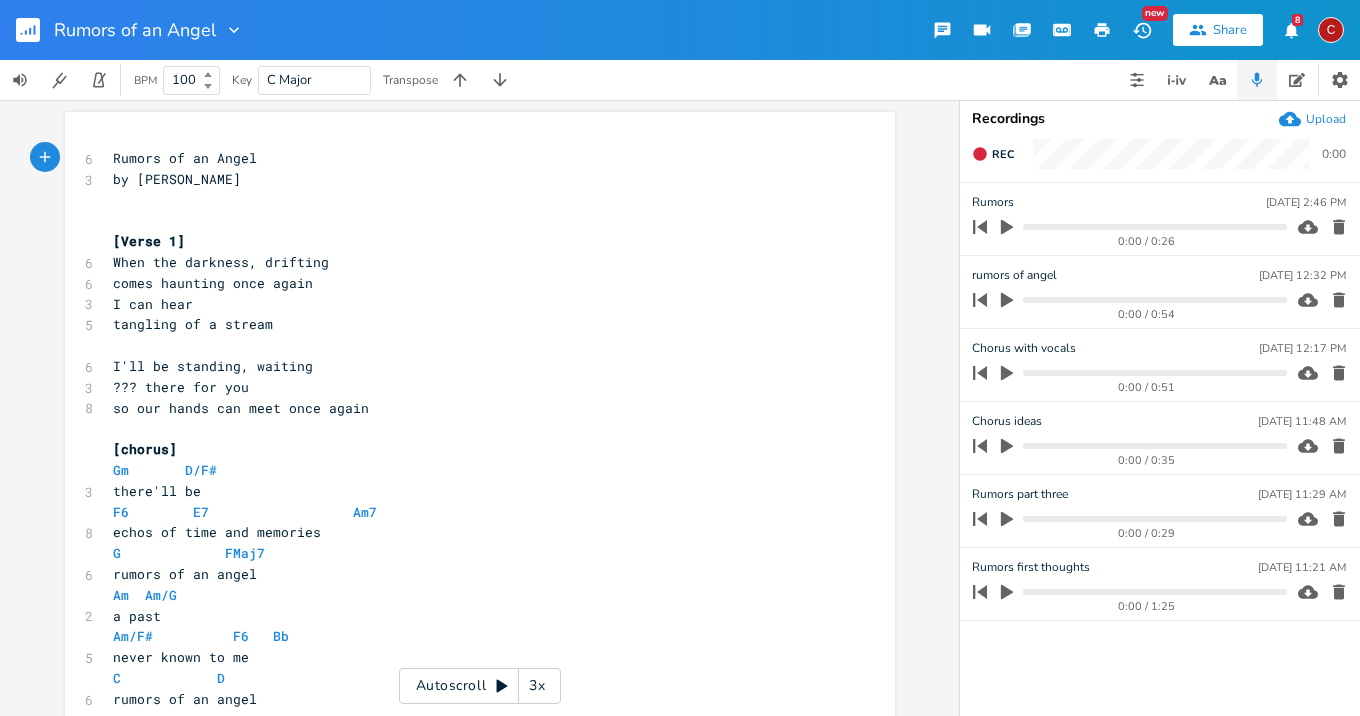 click 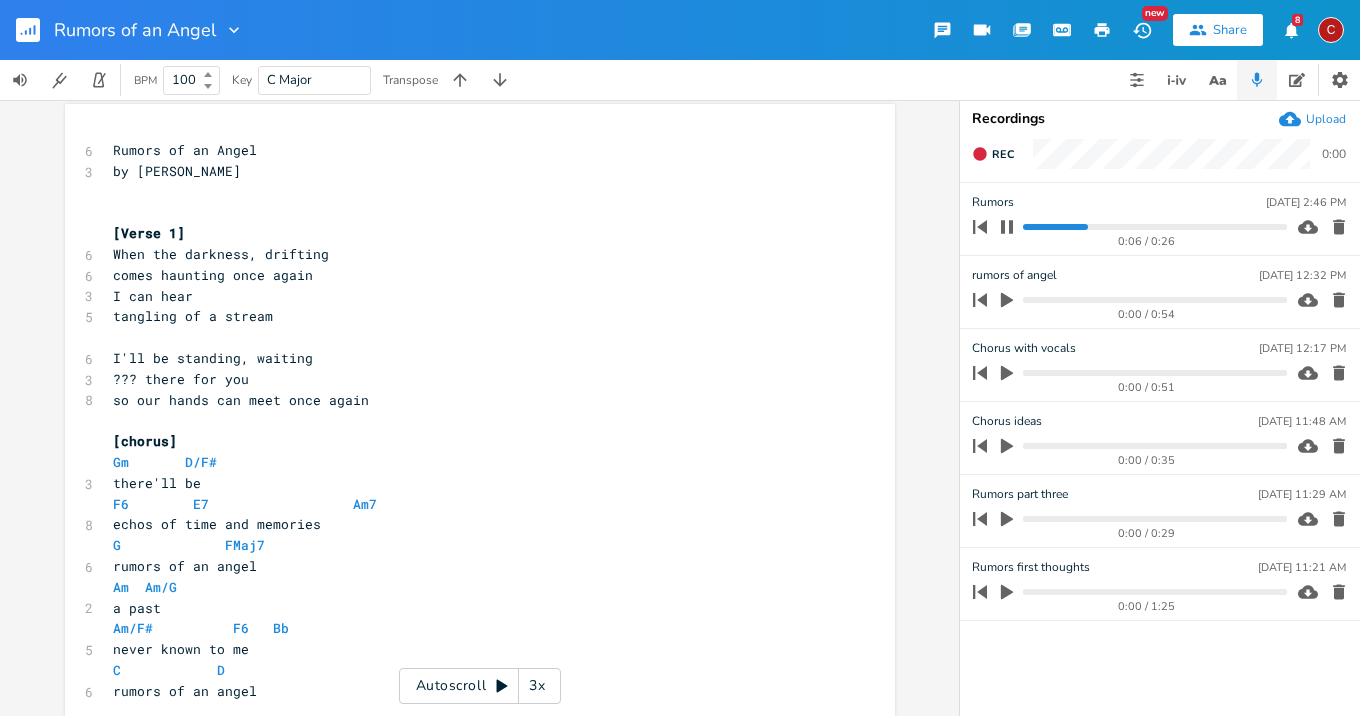 scroll, scrollTop: 212, scrollLeft: 0, axis: vertical 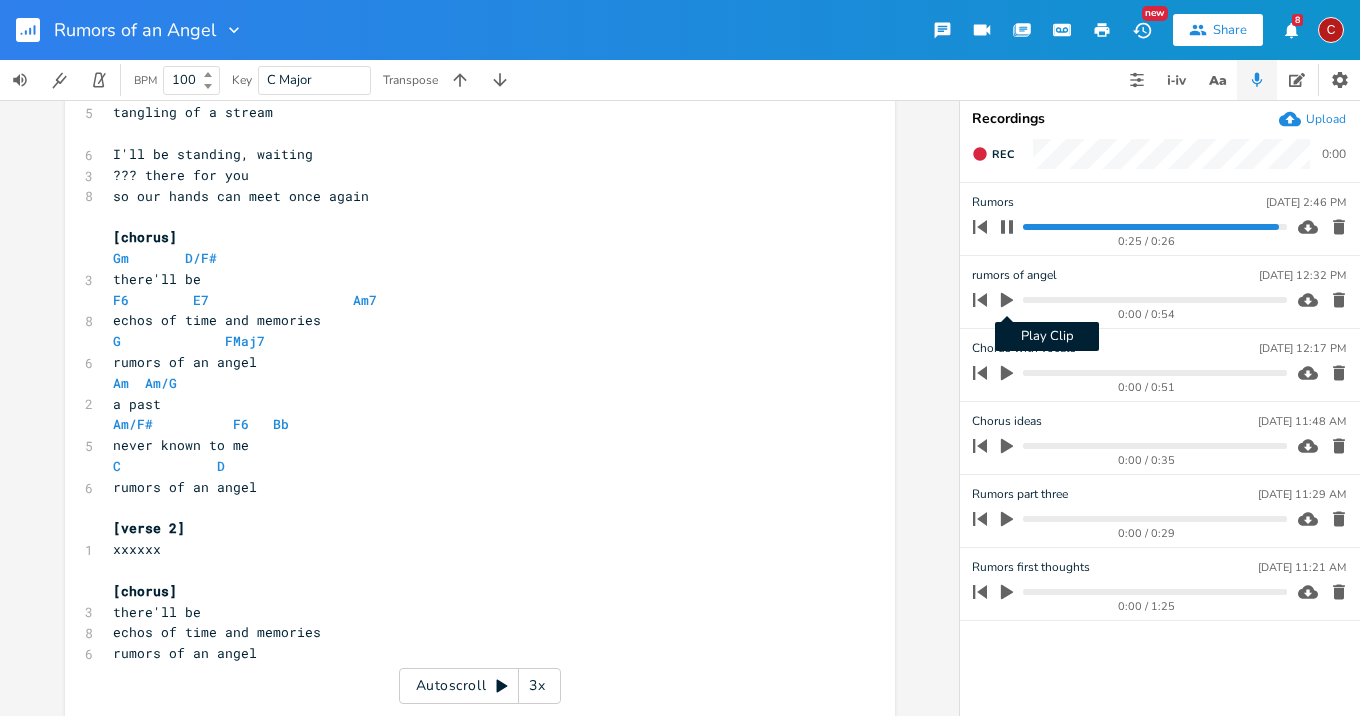 click 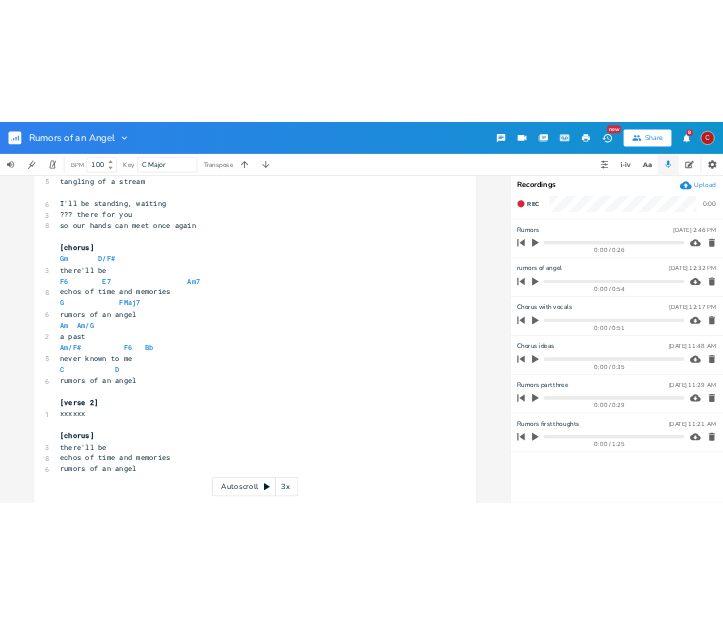 scroll, scrollTop: 0, scrollLeft: 0, axis: both 